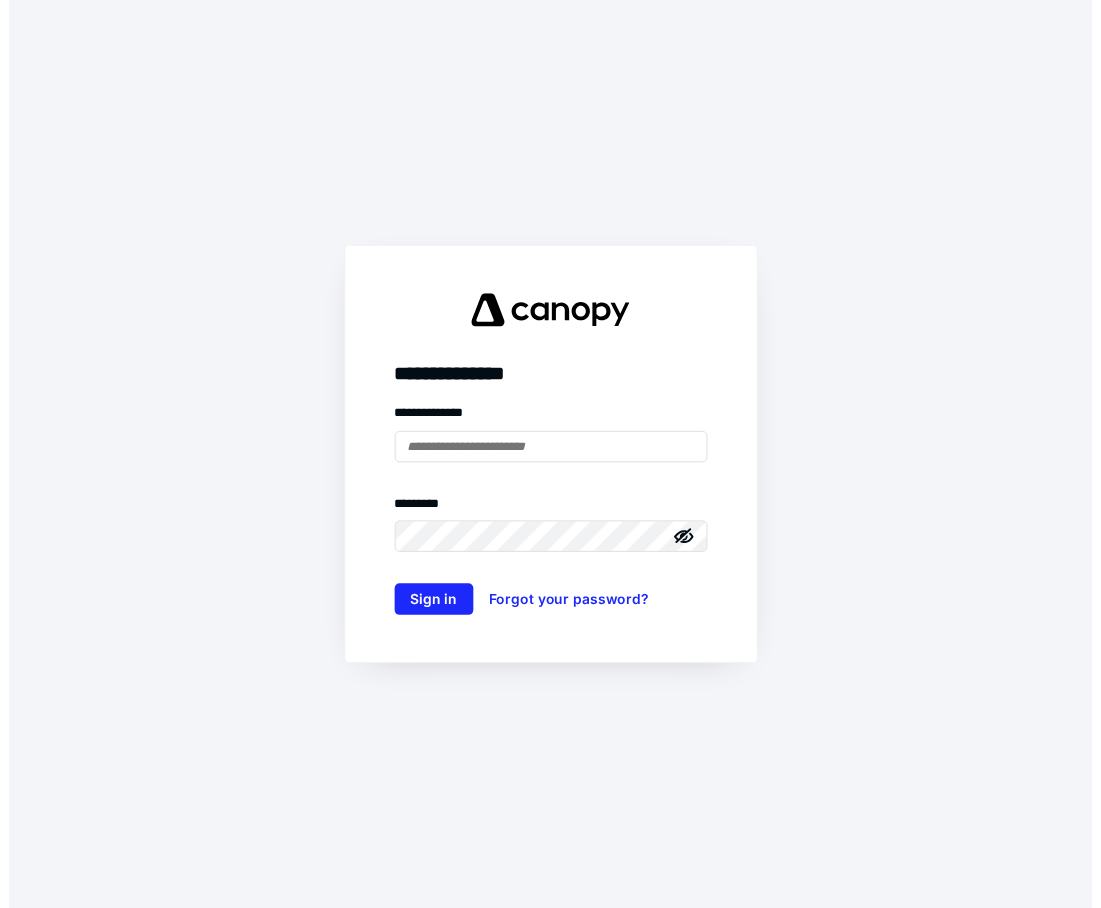 scroll, scrollTop: 0, scrollLeft: 0, axis: both 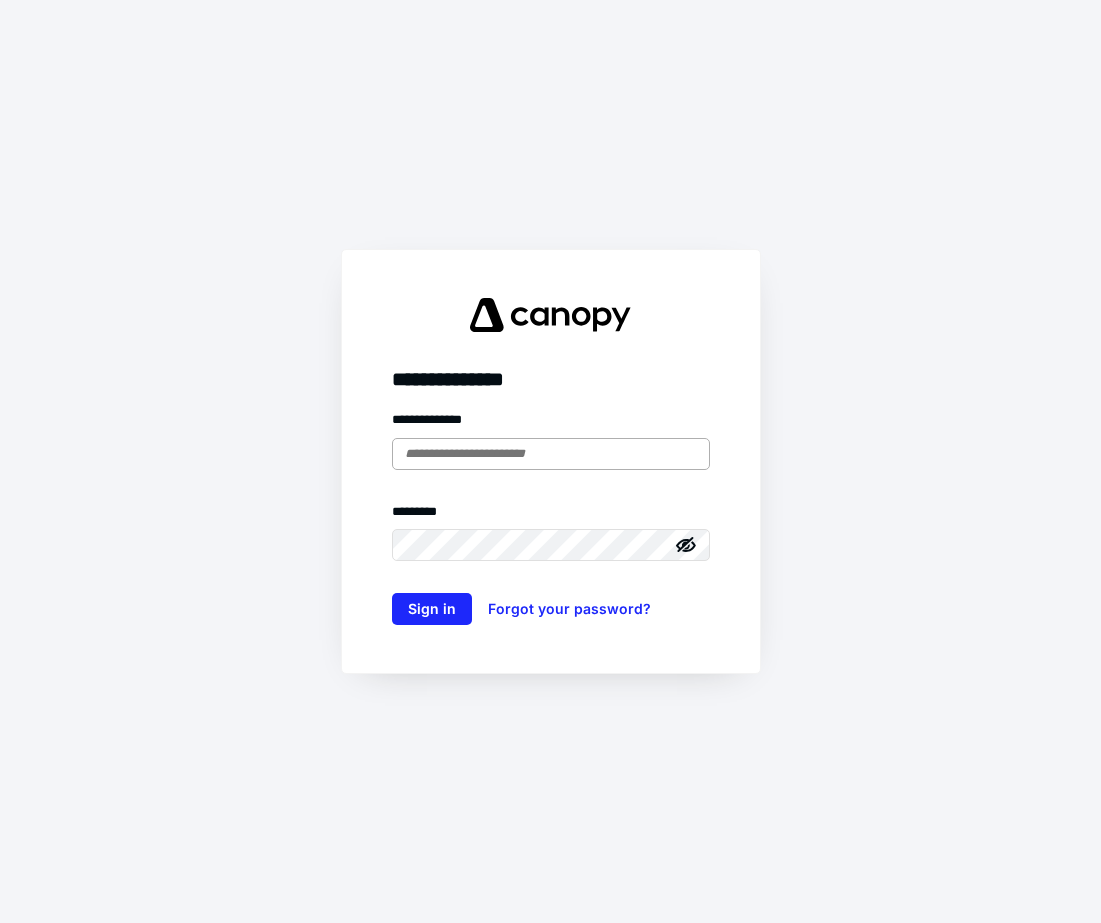 click at bounding box center (551, 454) 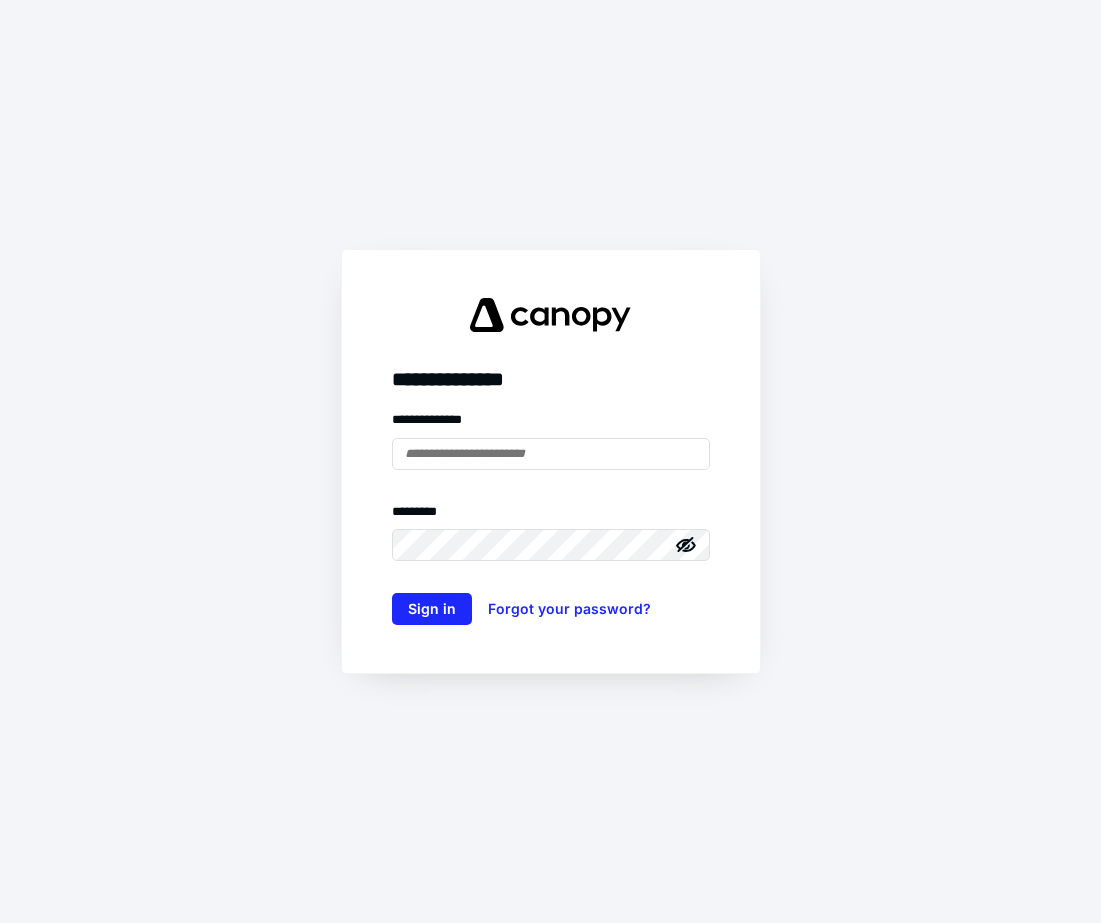 type on "**********" 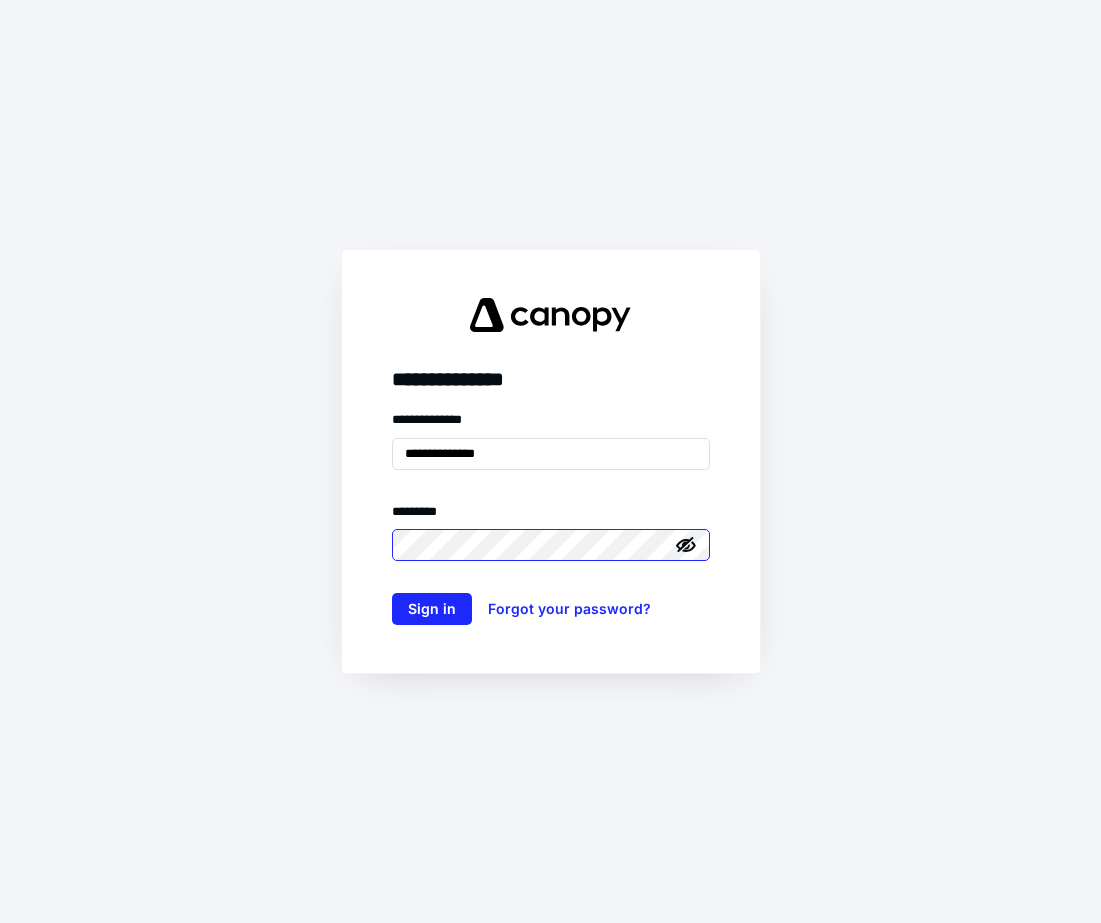 click on "Sign in" at bounding box center (432, 609) 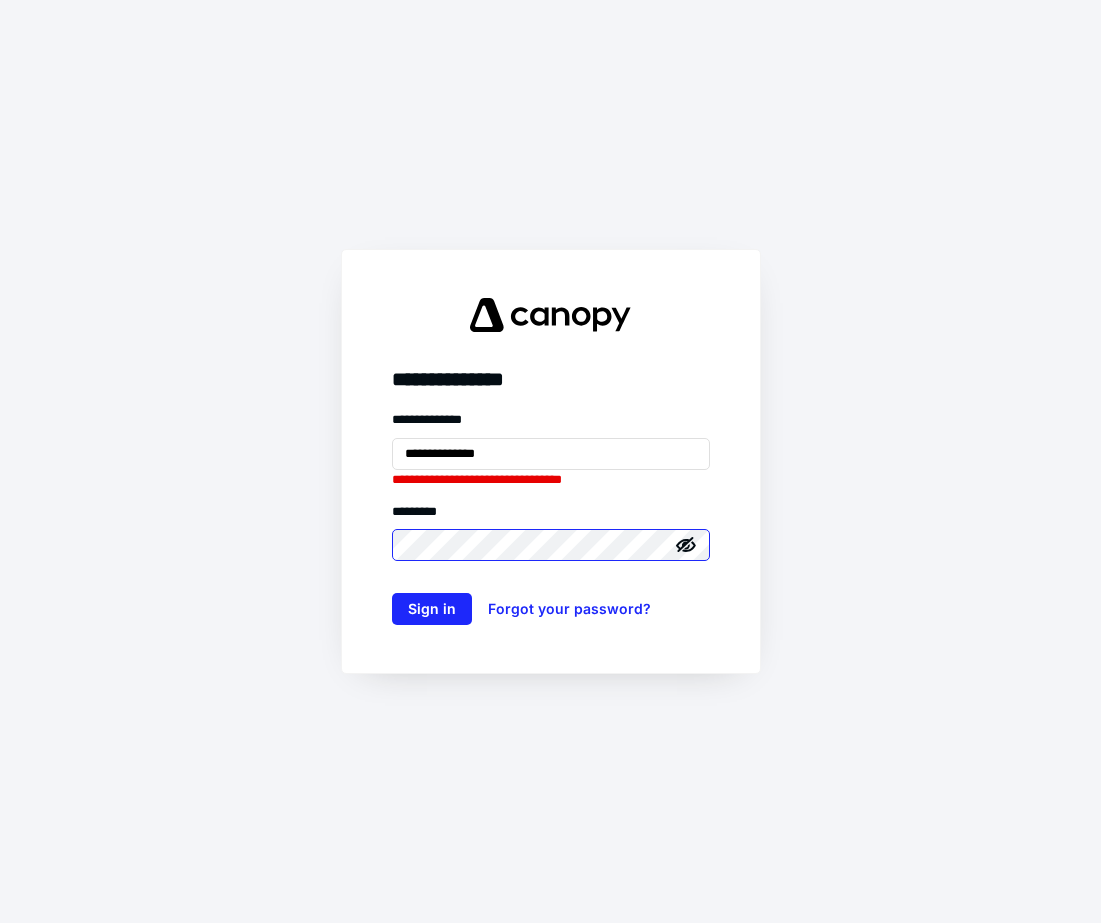 click on "Sign in" at bounding box center [432, 609] 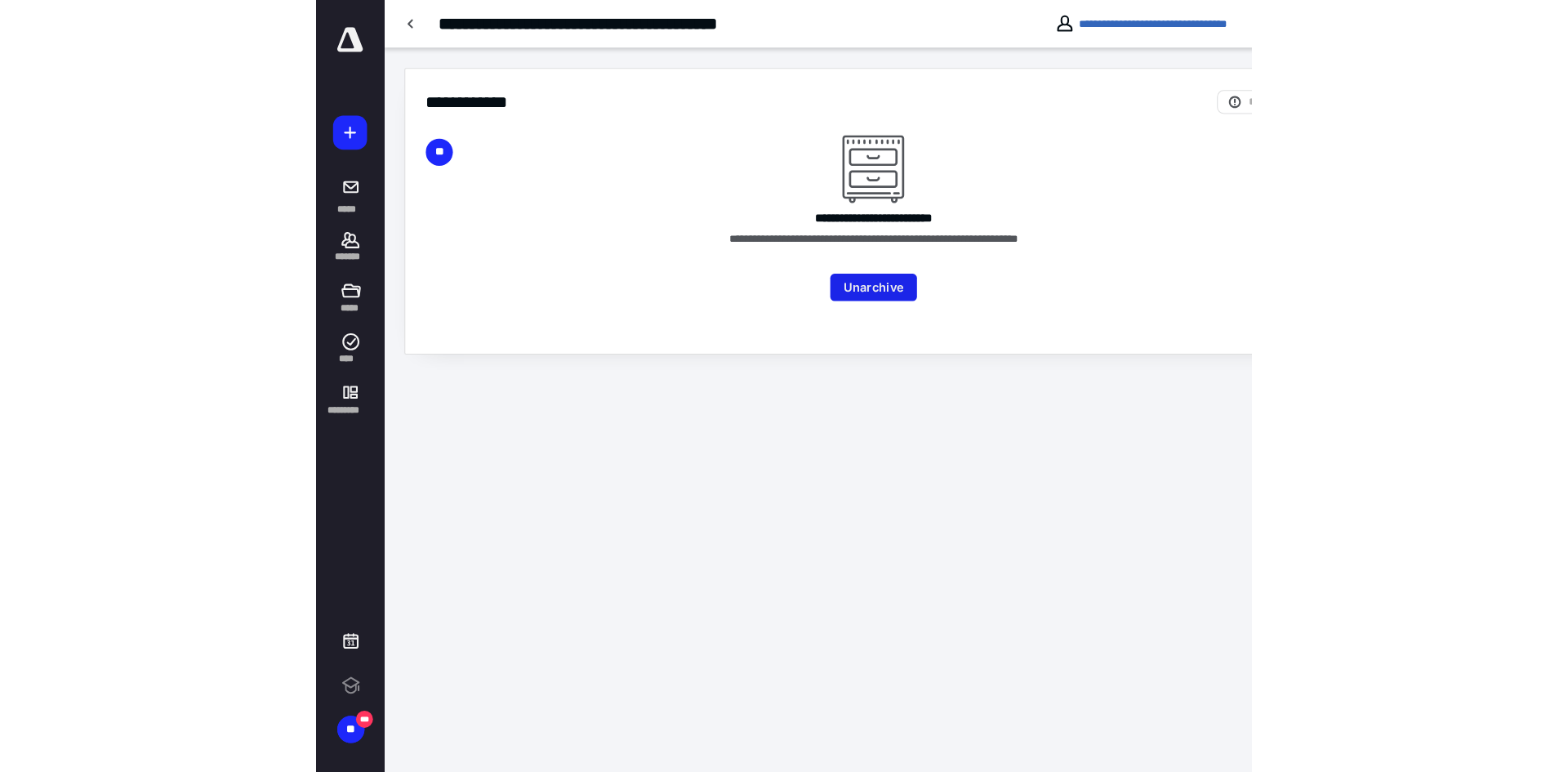 scroll, scrollTop: 0, scrollLeft: 0, axis: both 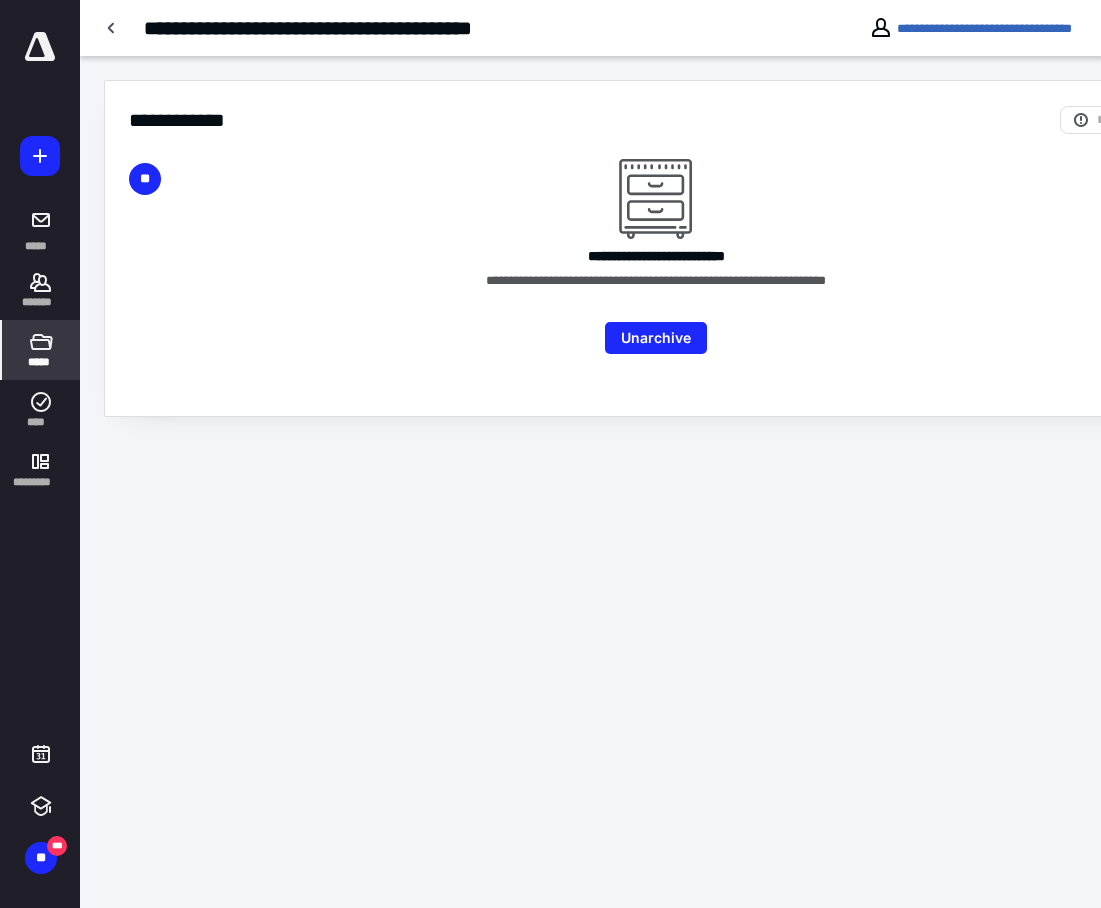 click 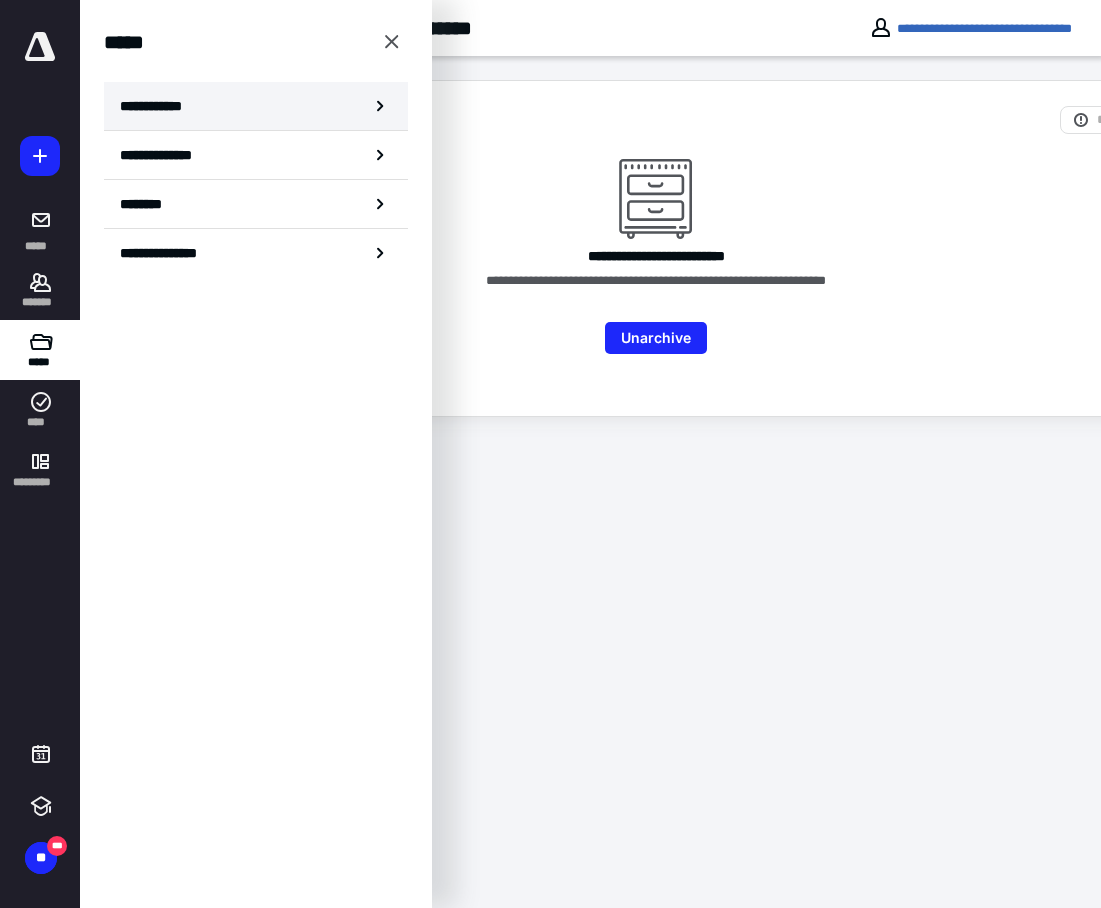 click on "**********" at bounding box center (256, 106) 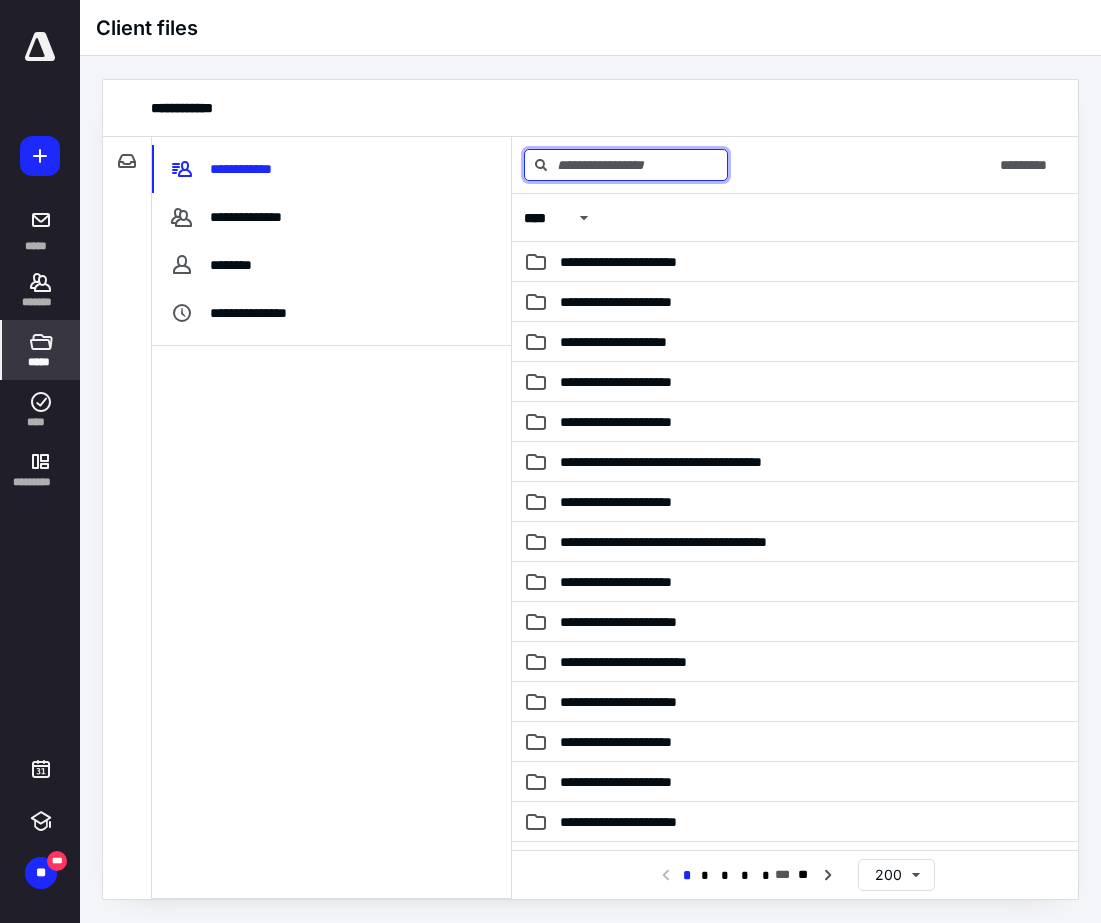 click at bounding box center [626, 165] 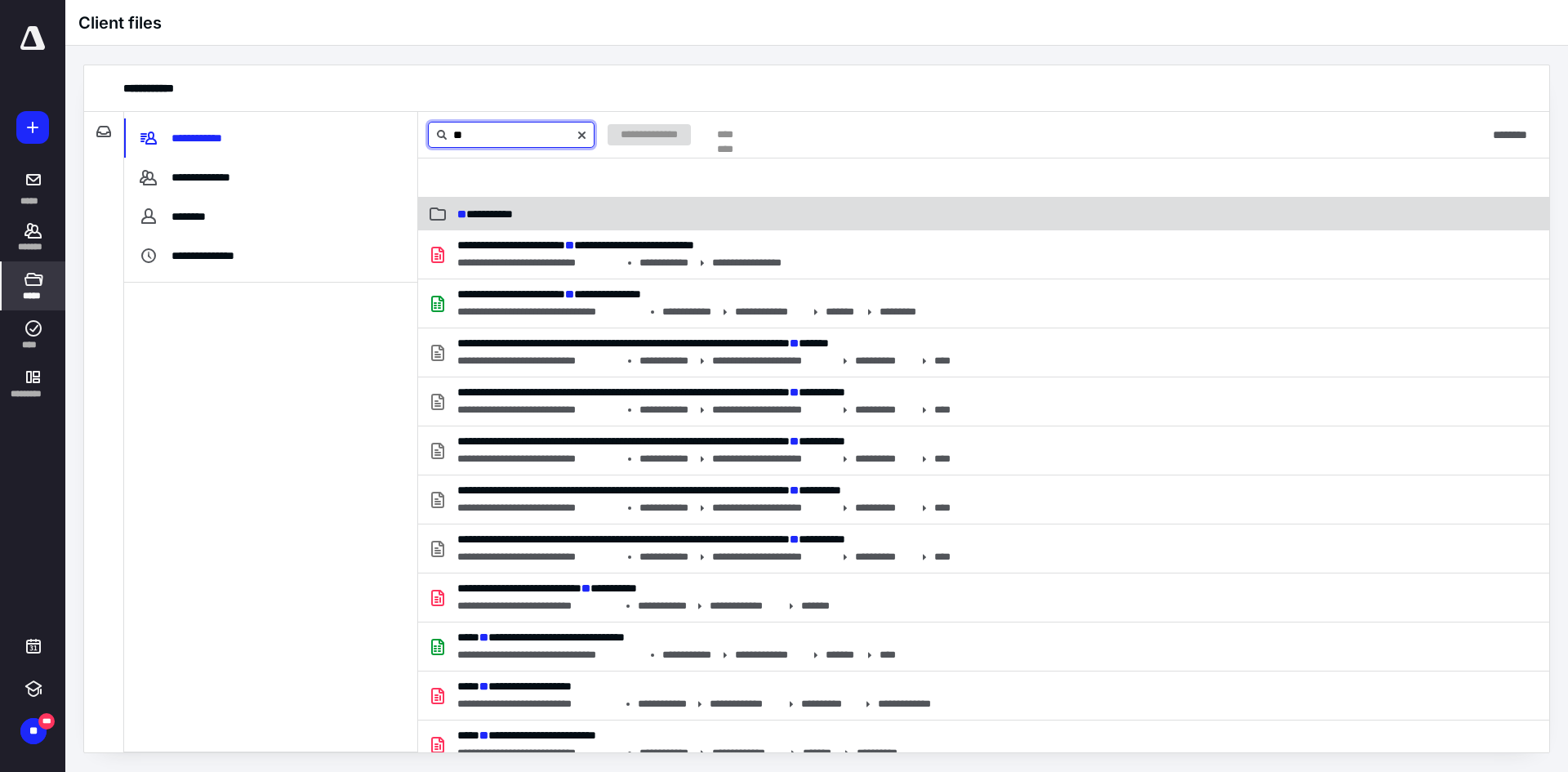 type on "**" 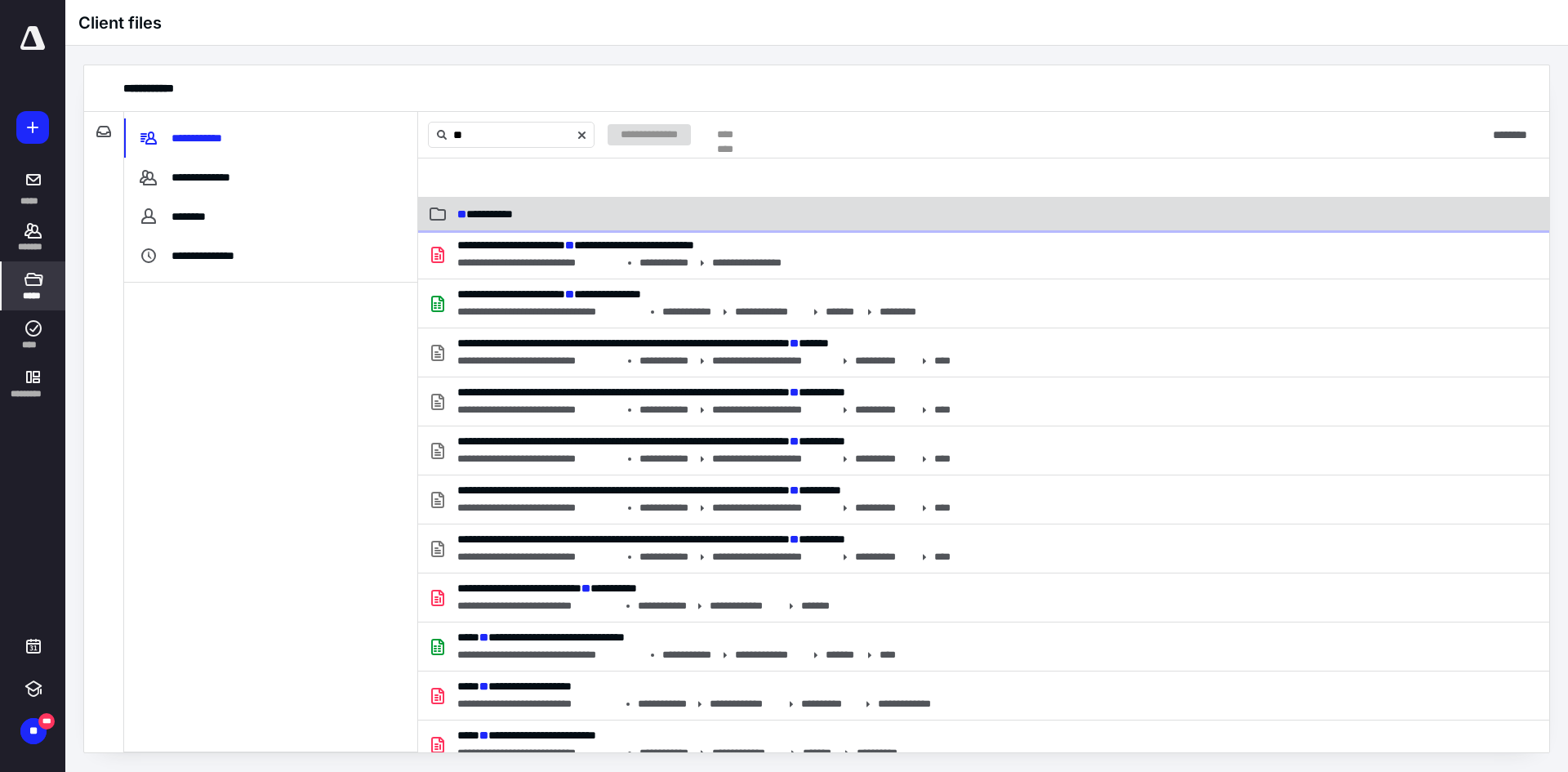click on "**********" at bounding box center [485, 214] 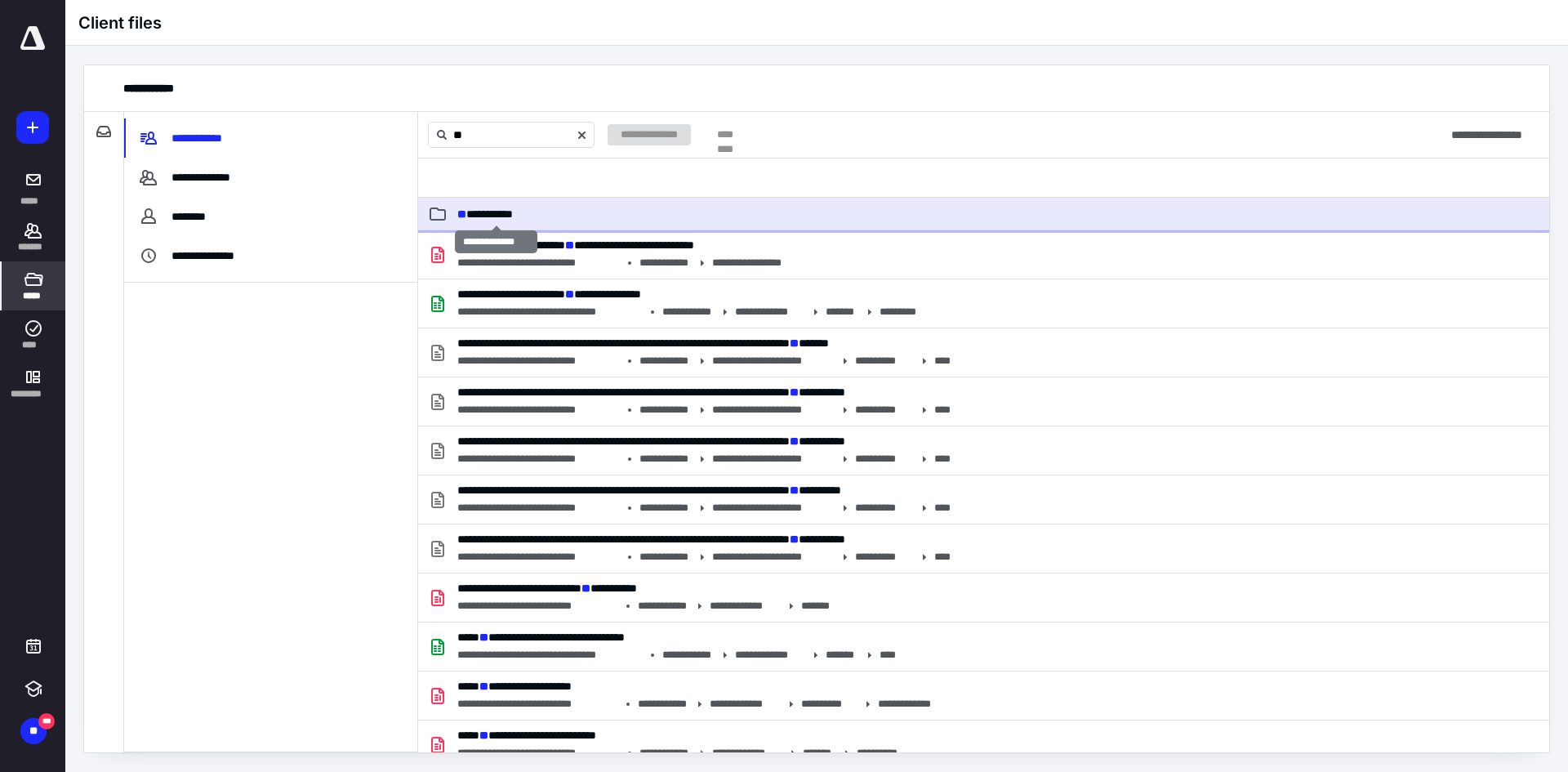 click on "**********" at bounding box center (485, 214) 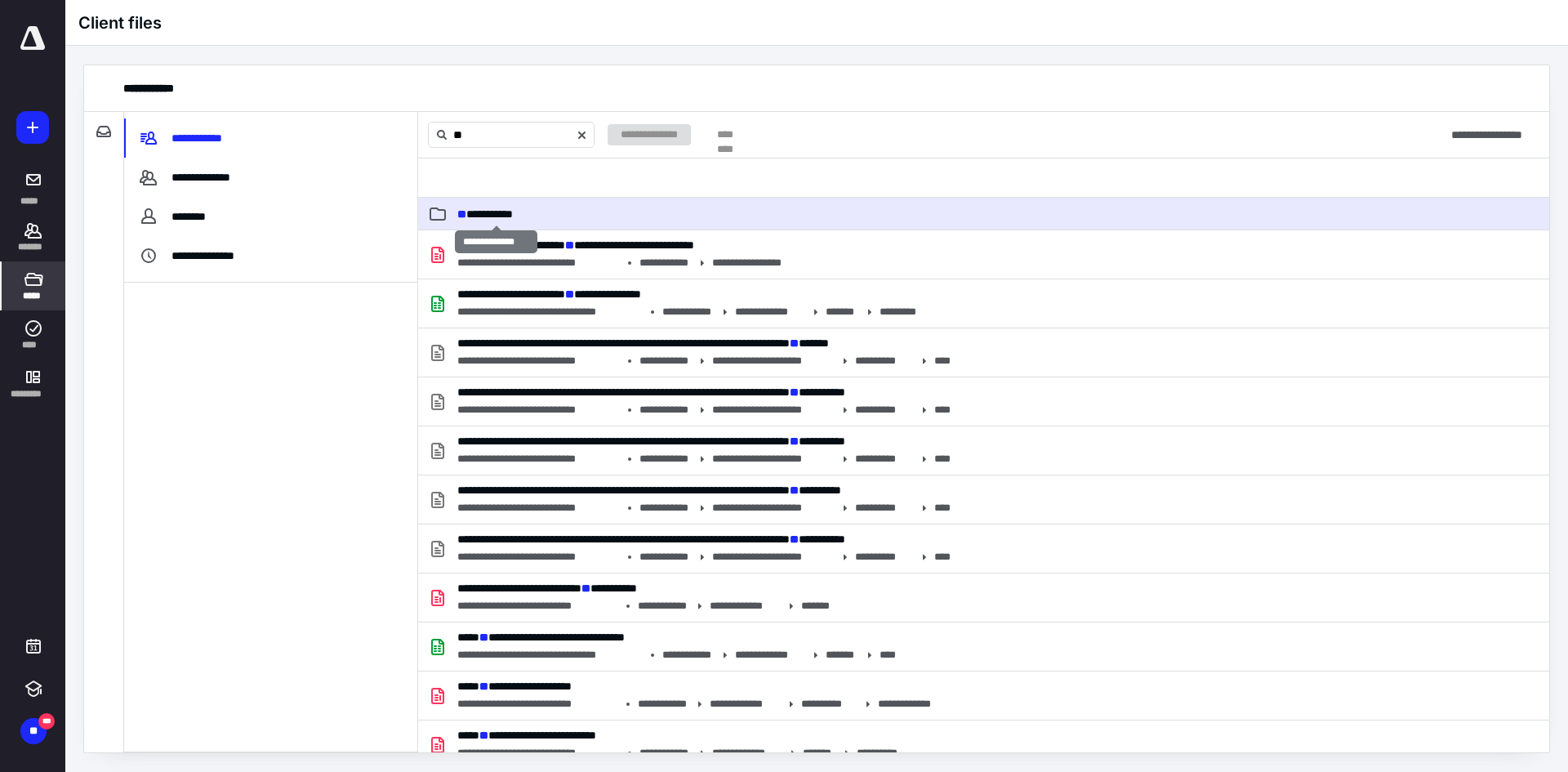type 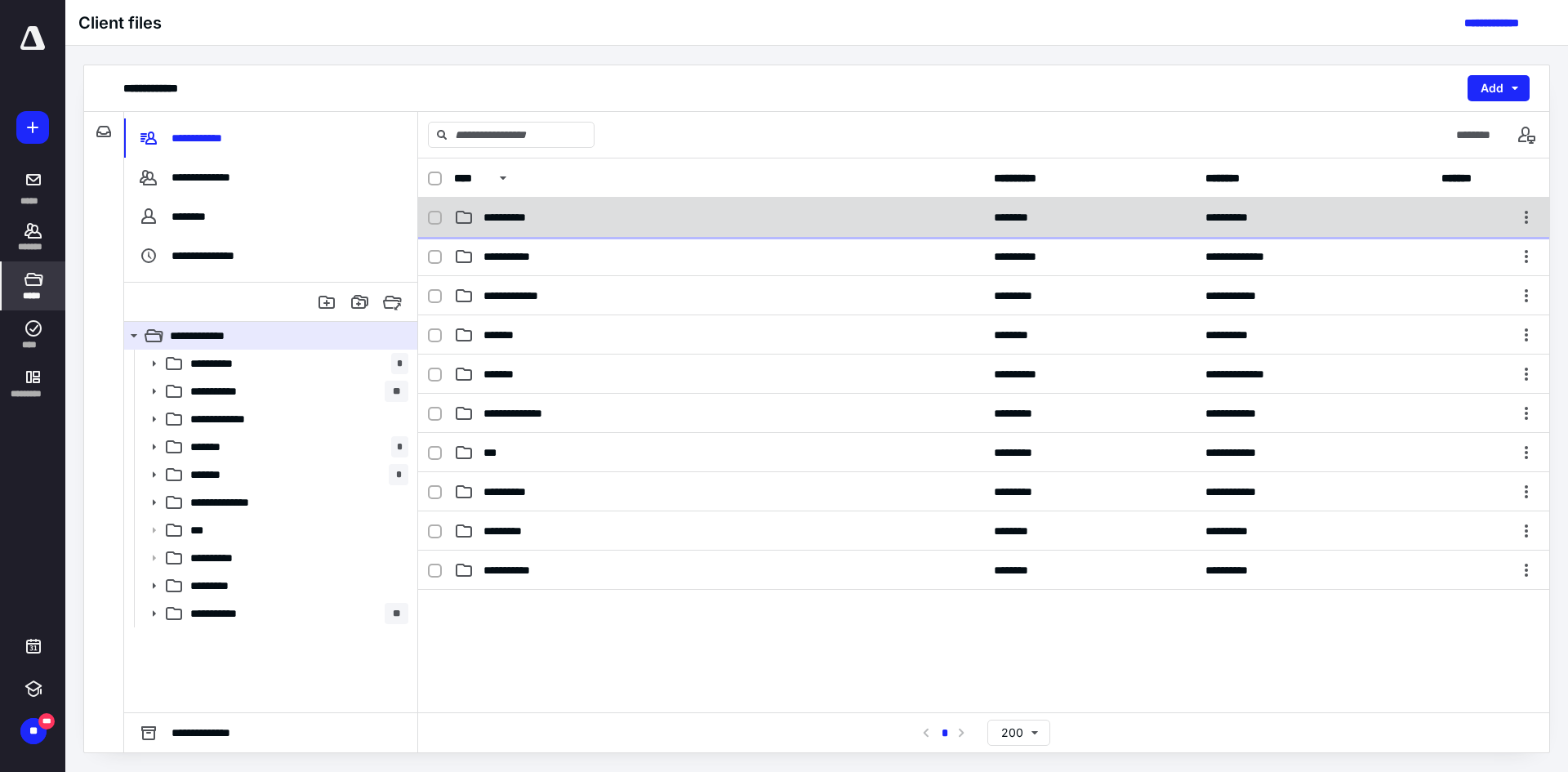 click on "**********" at bounding box center [983, 217] 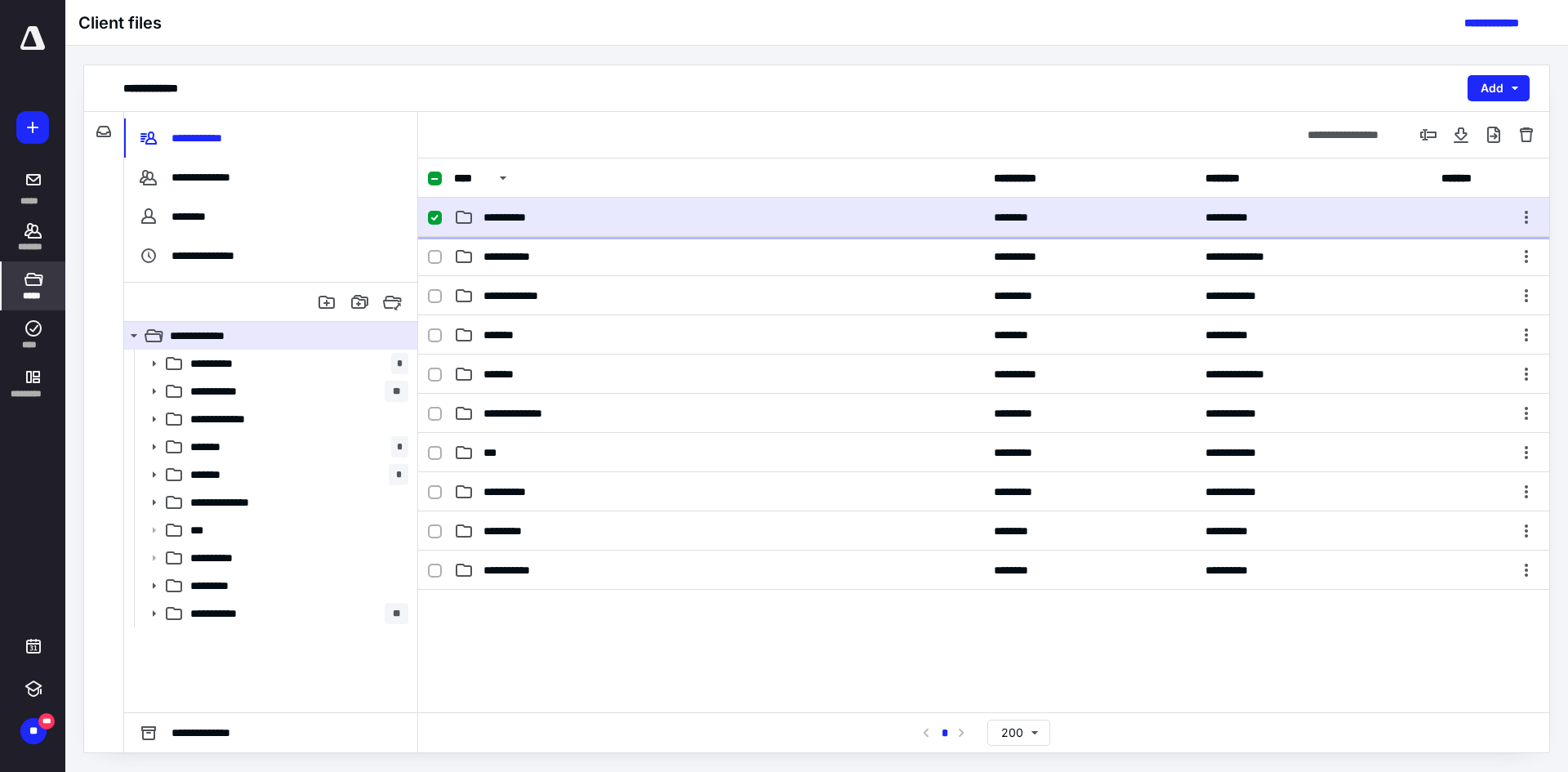 click on "**********" at bounding box center (983, 217) 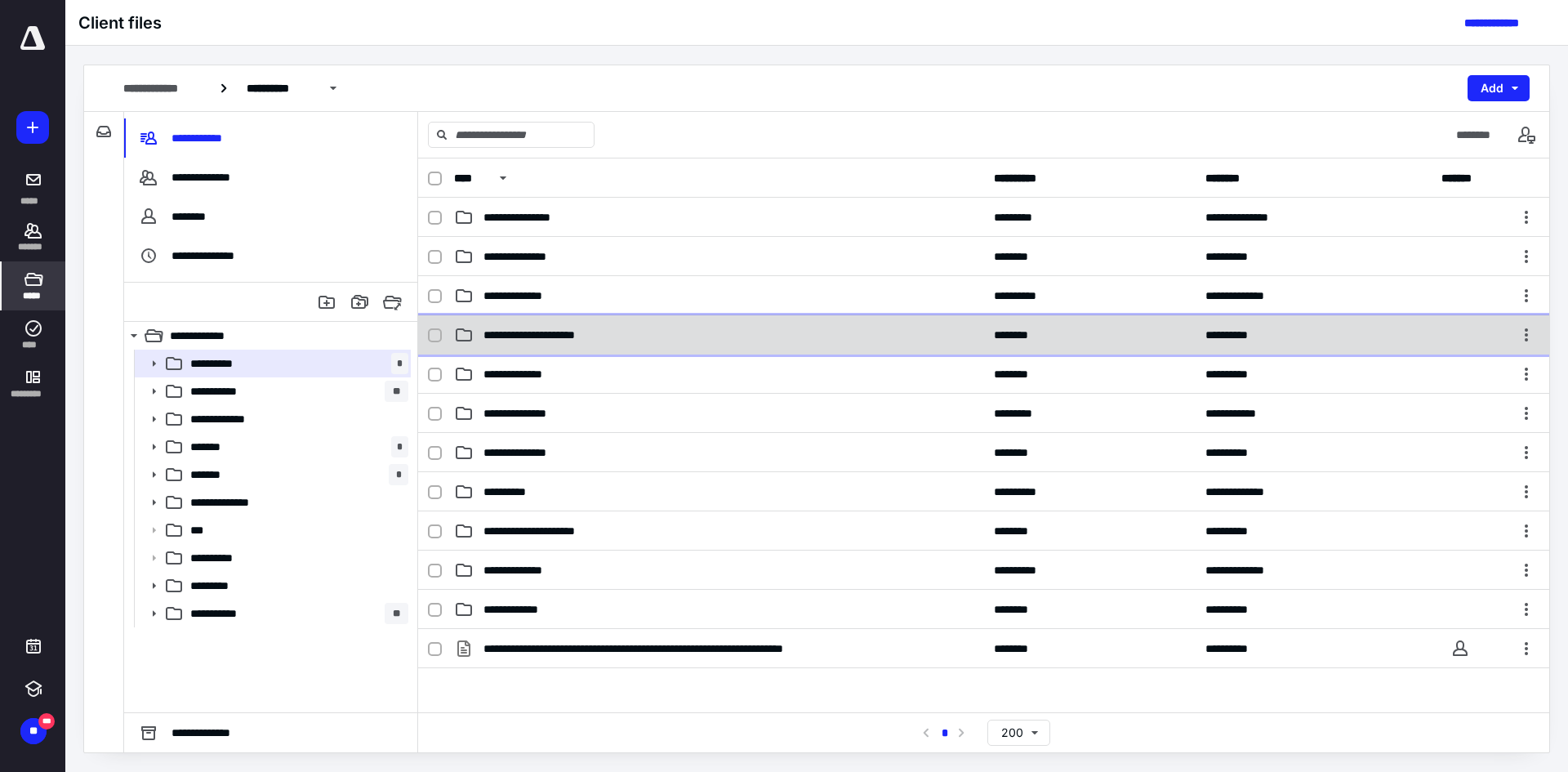 click on "**********" at bounding box center (983, 335) 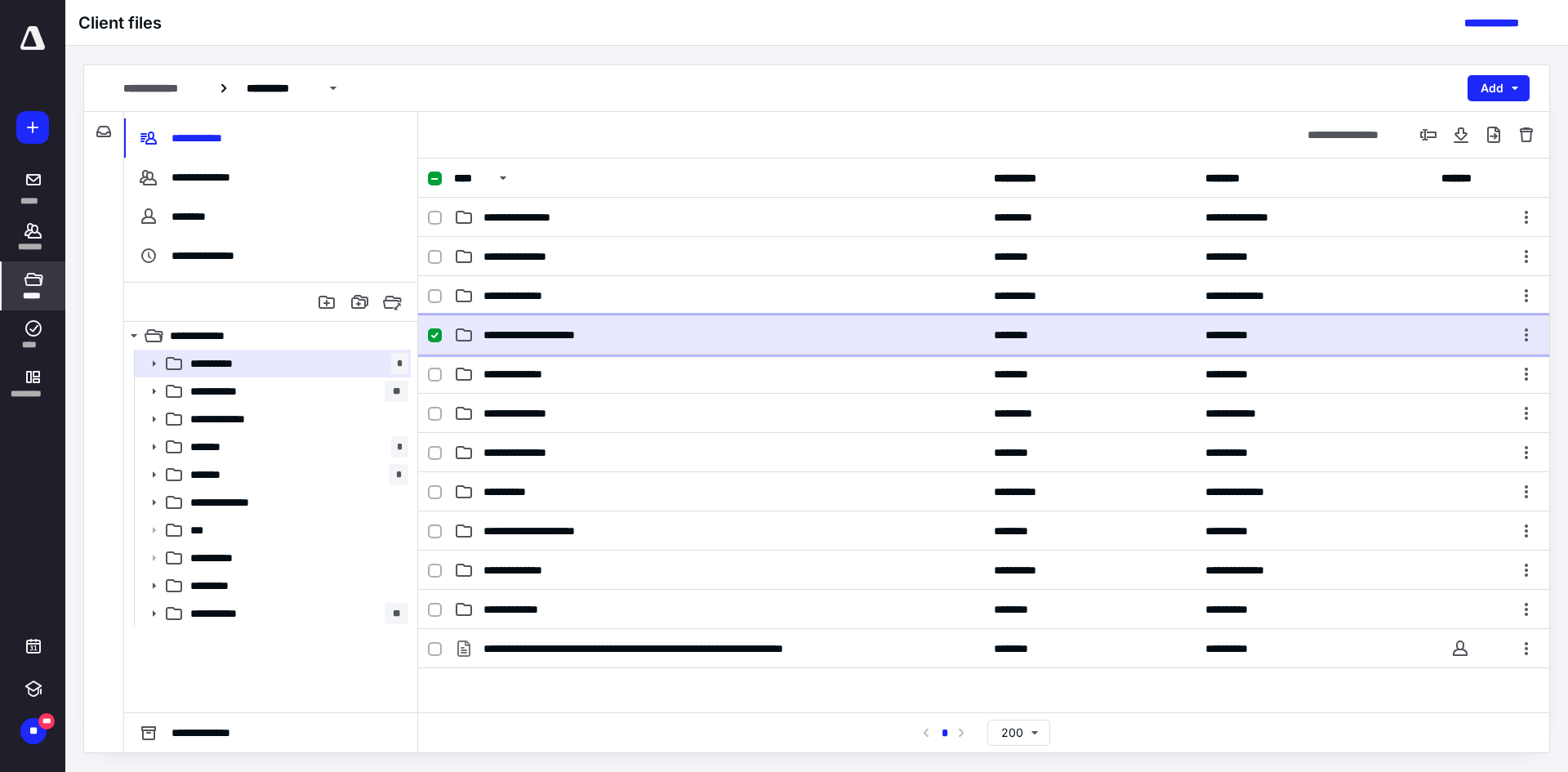 click on "**********" at bounding box center [983, 335] 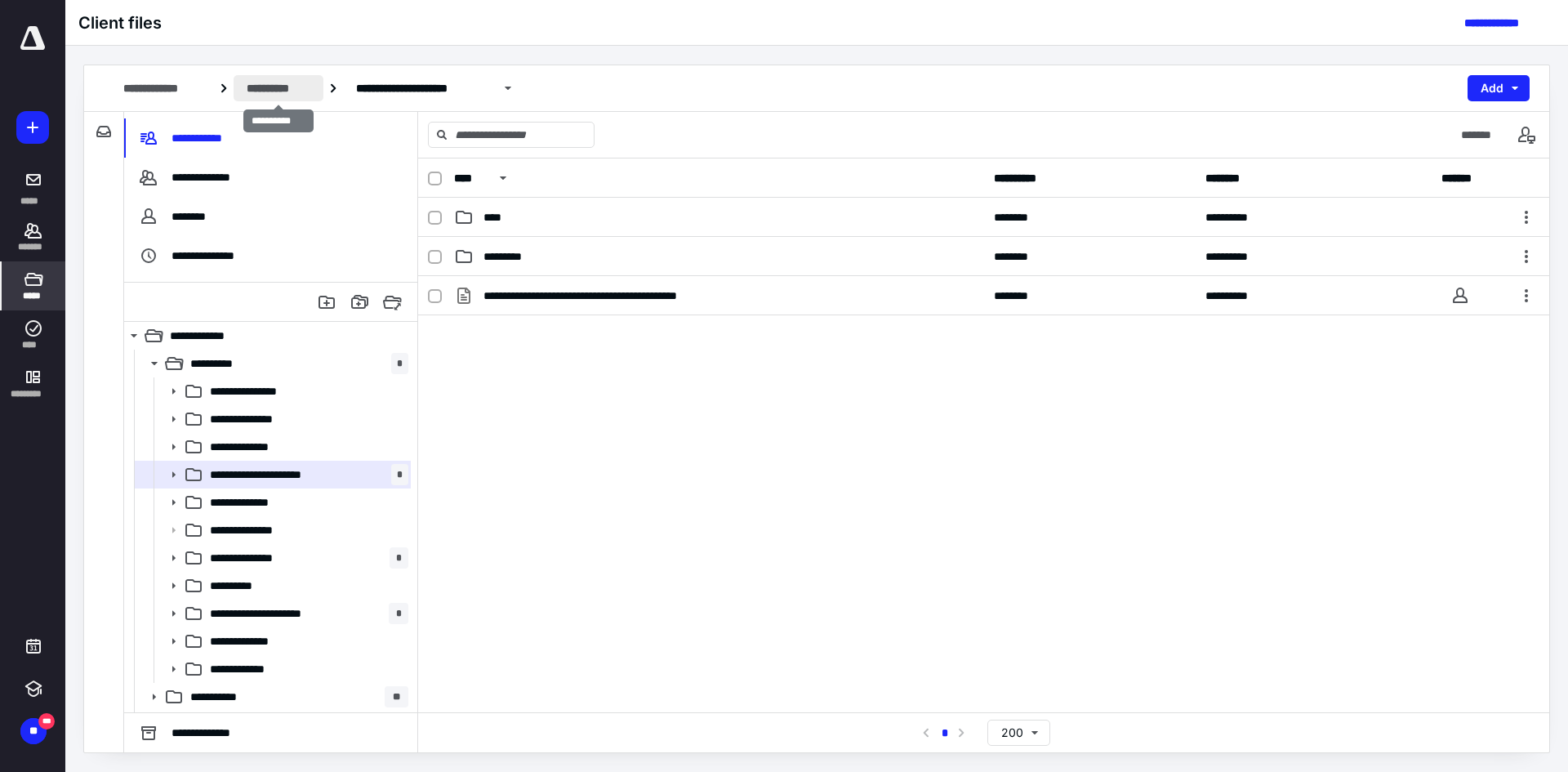 click on "**********" at bounding box center (278, 88) 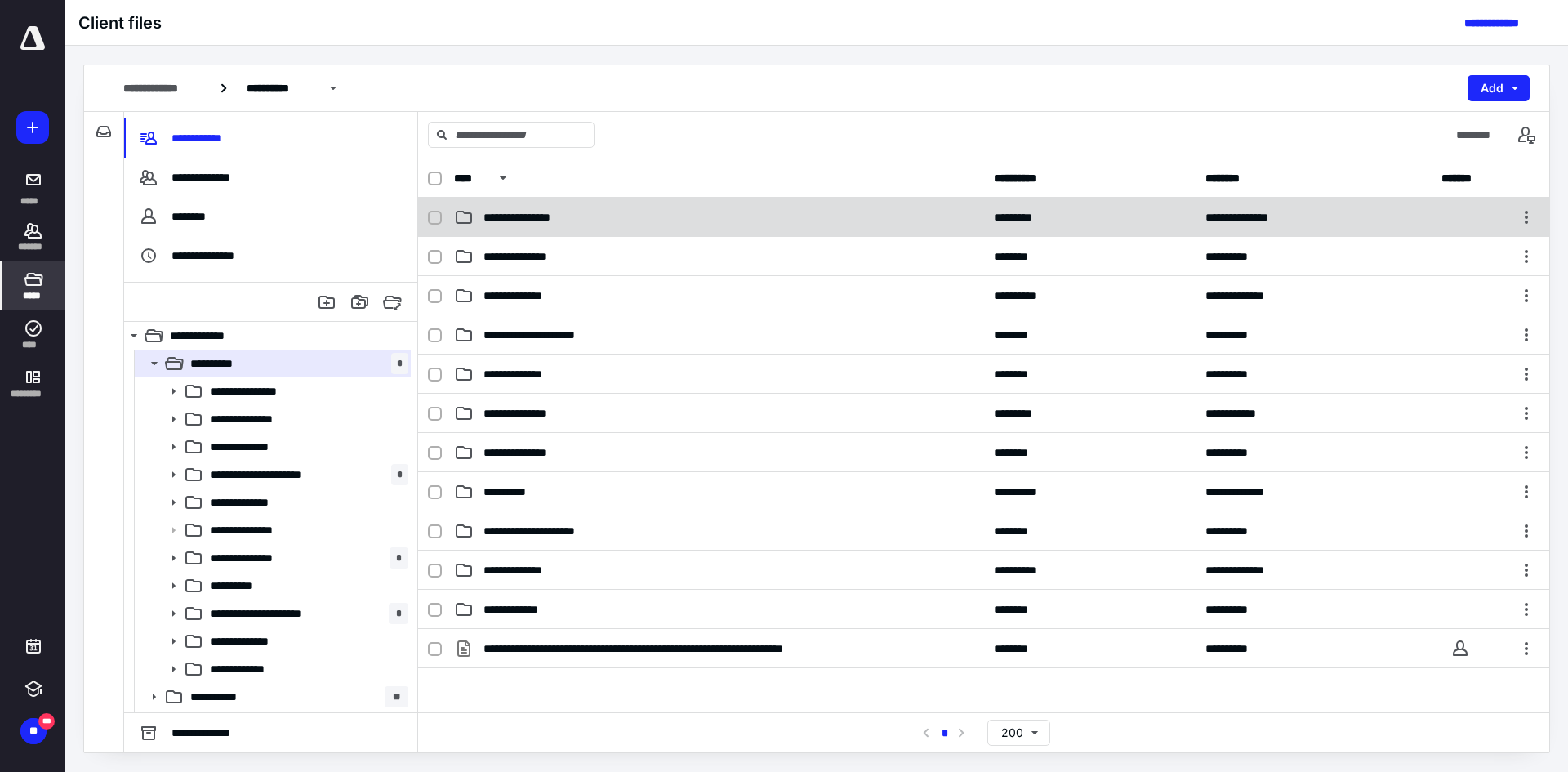 click on "**********" at bounding box center [532, 217] 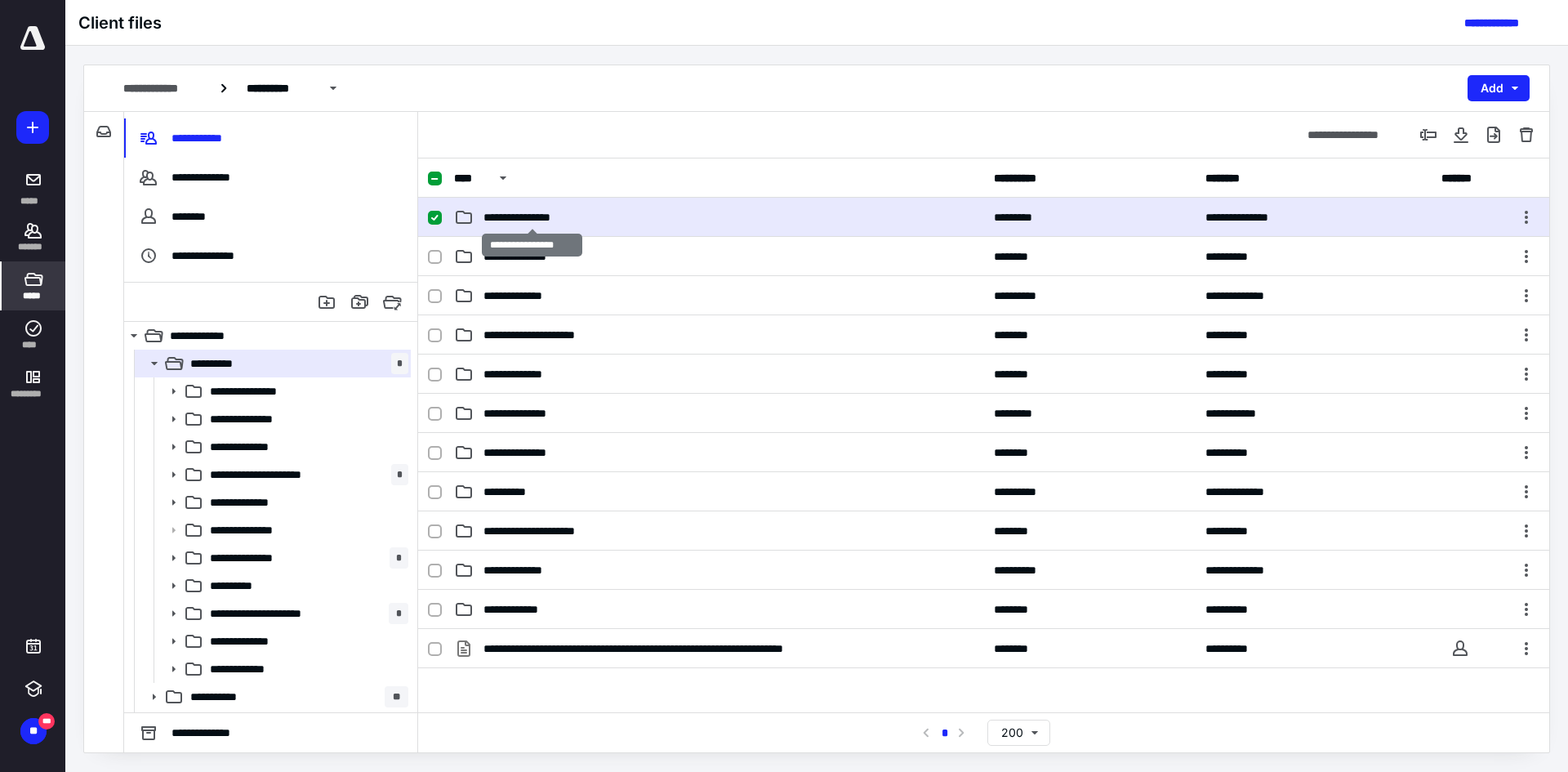click on "**********" at bounding box center (532, 217) 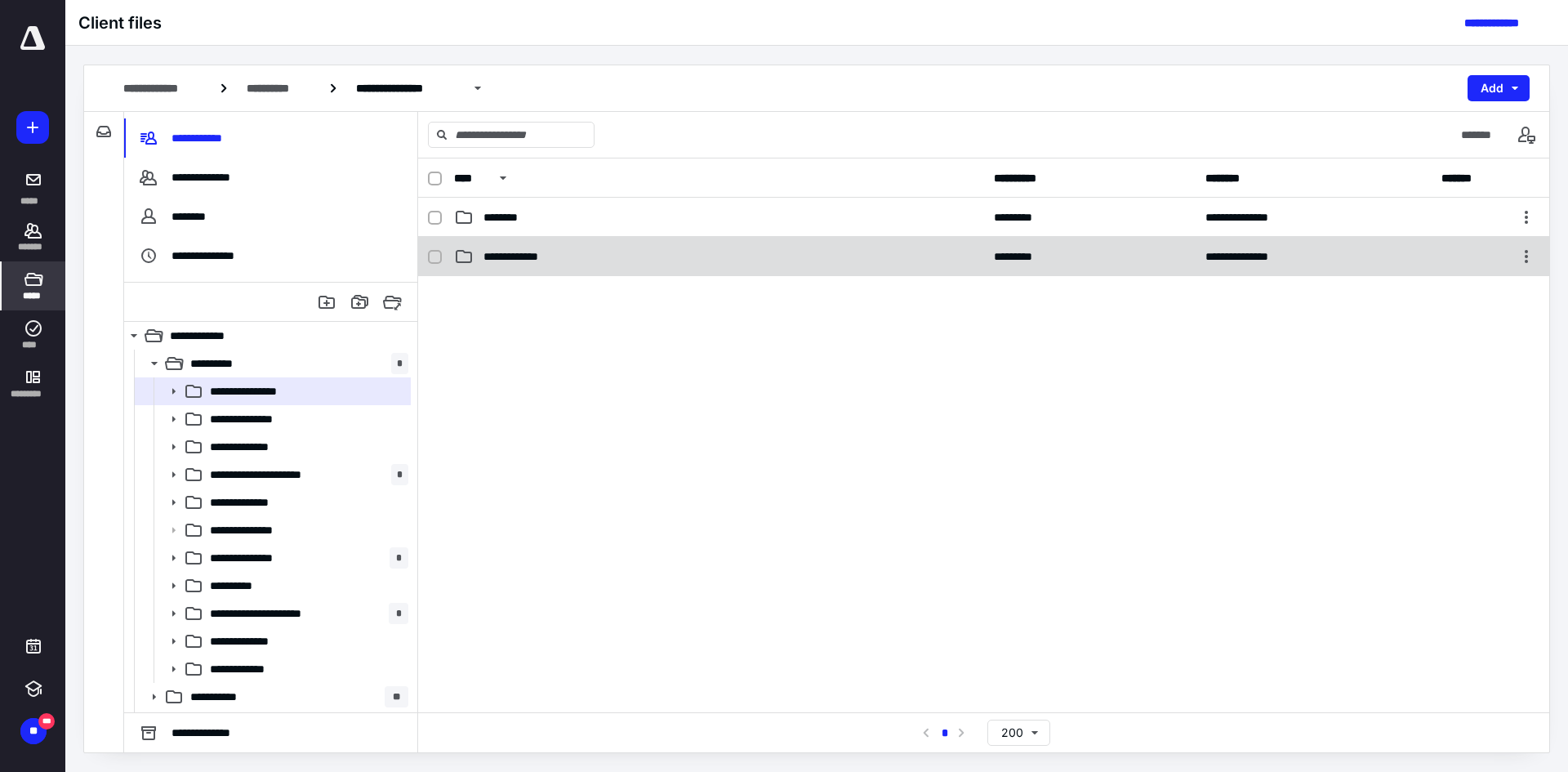 click on "**********" at bounding box center (719, 257) 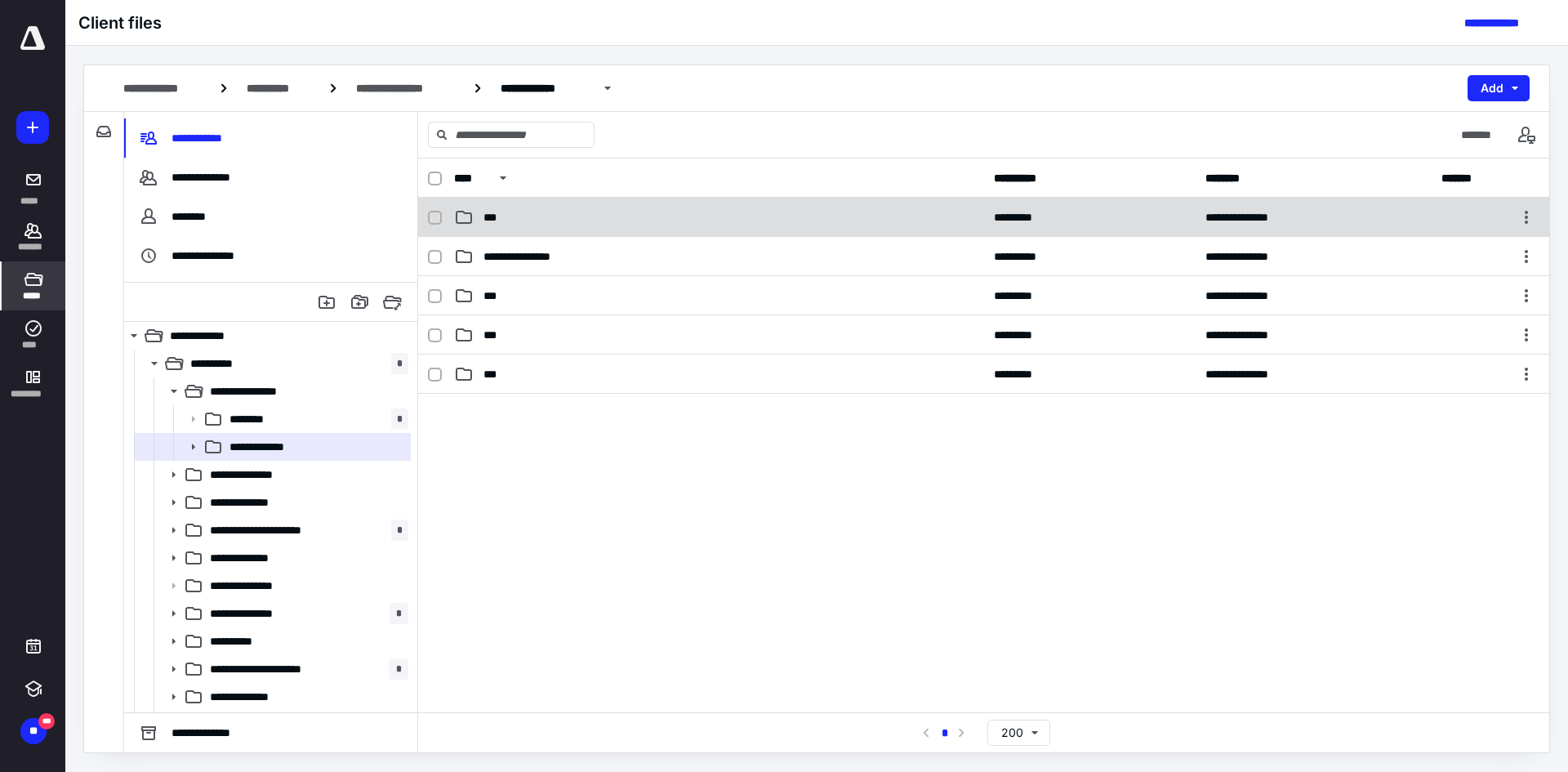 click on "***" at bounding box center [719, 217] 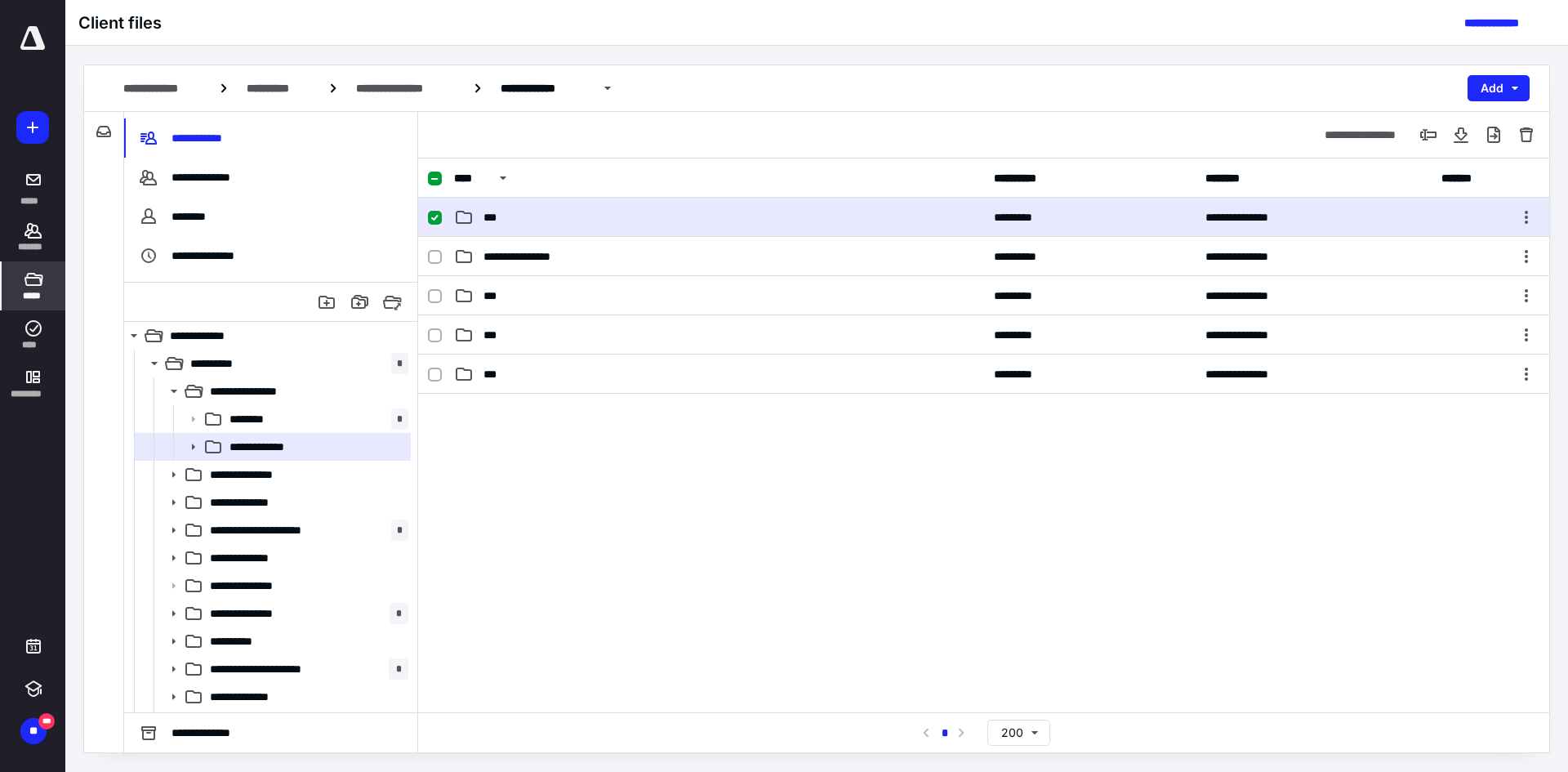 checkbox on "true" 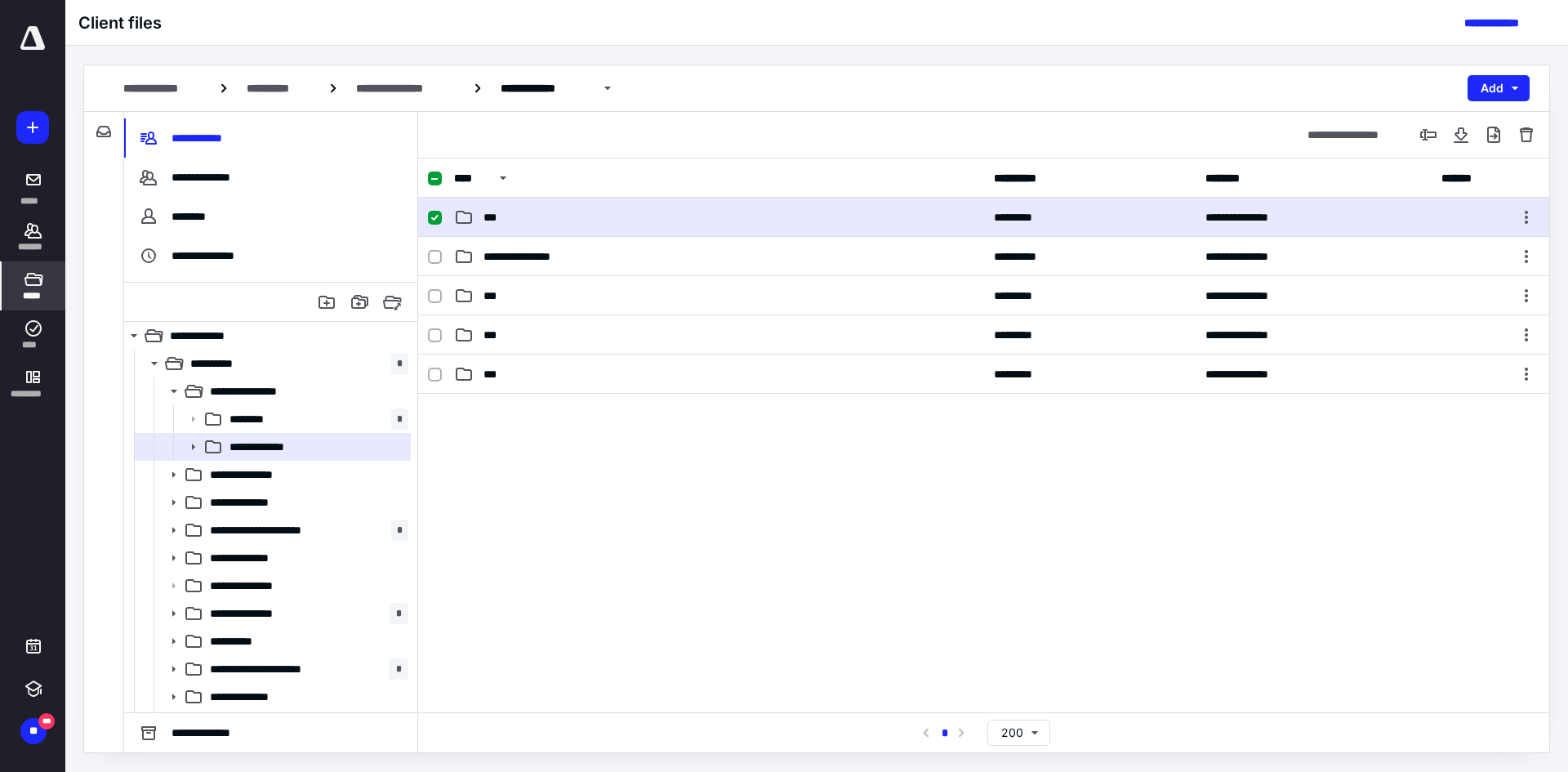 click on "***" at bounding box center [719, 217] 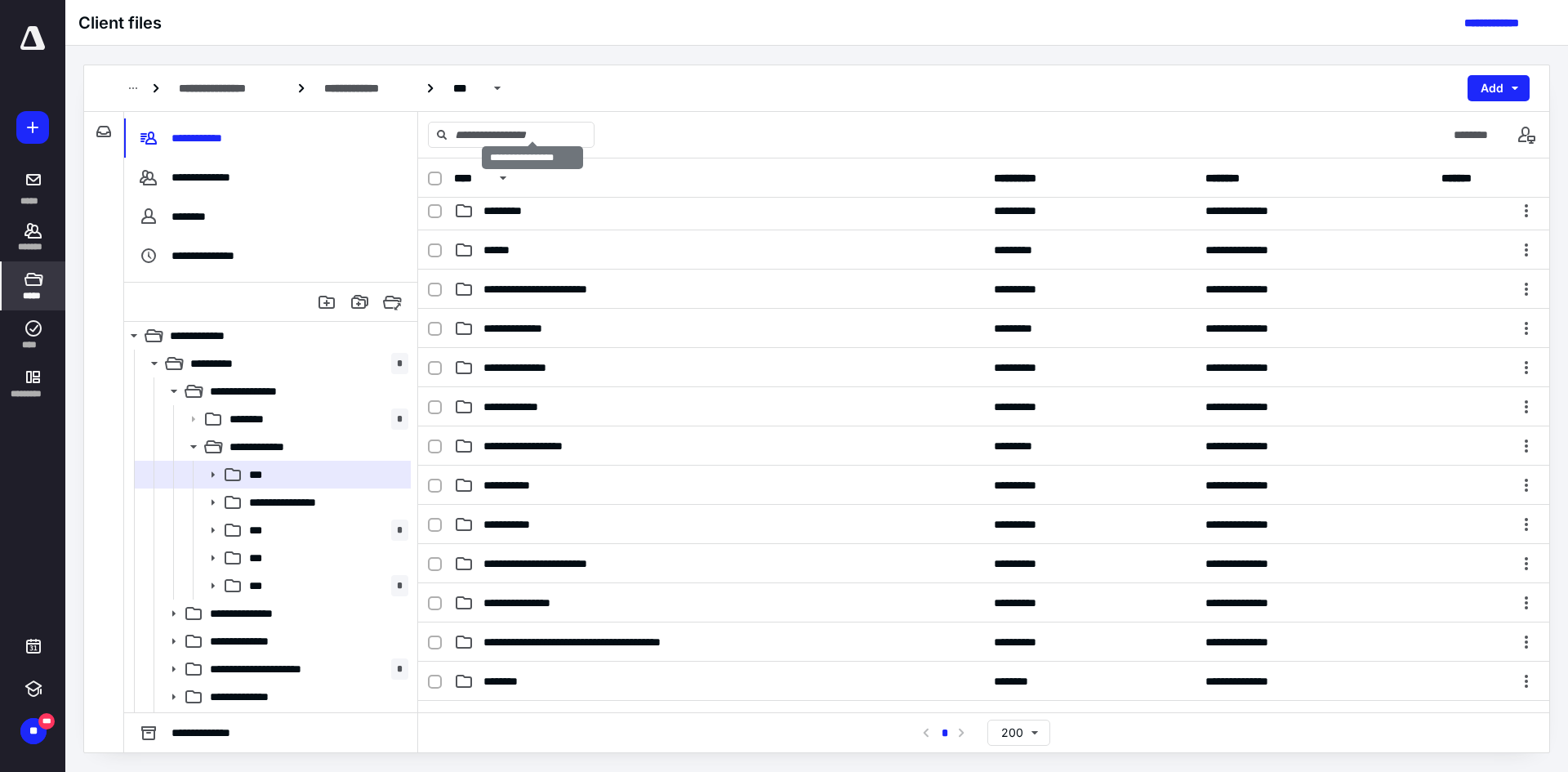 scroll, scrollTop: 480, scrollLeft: 0, axis: vertical 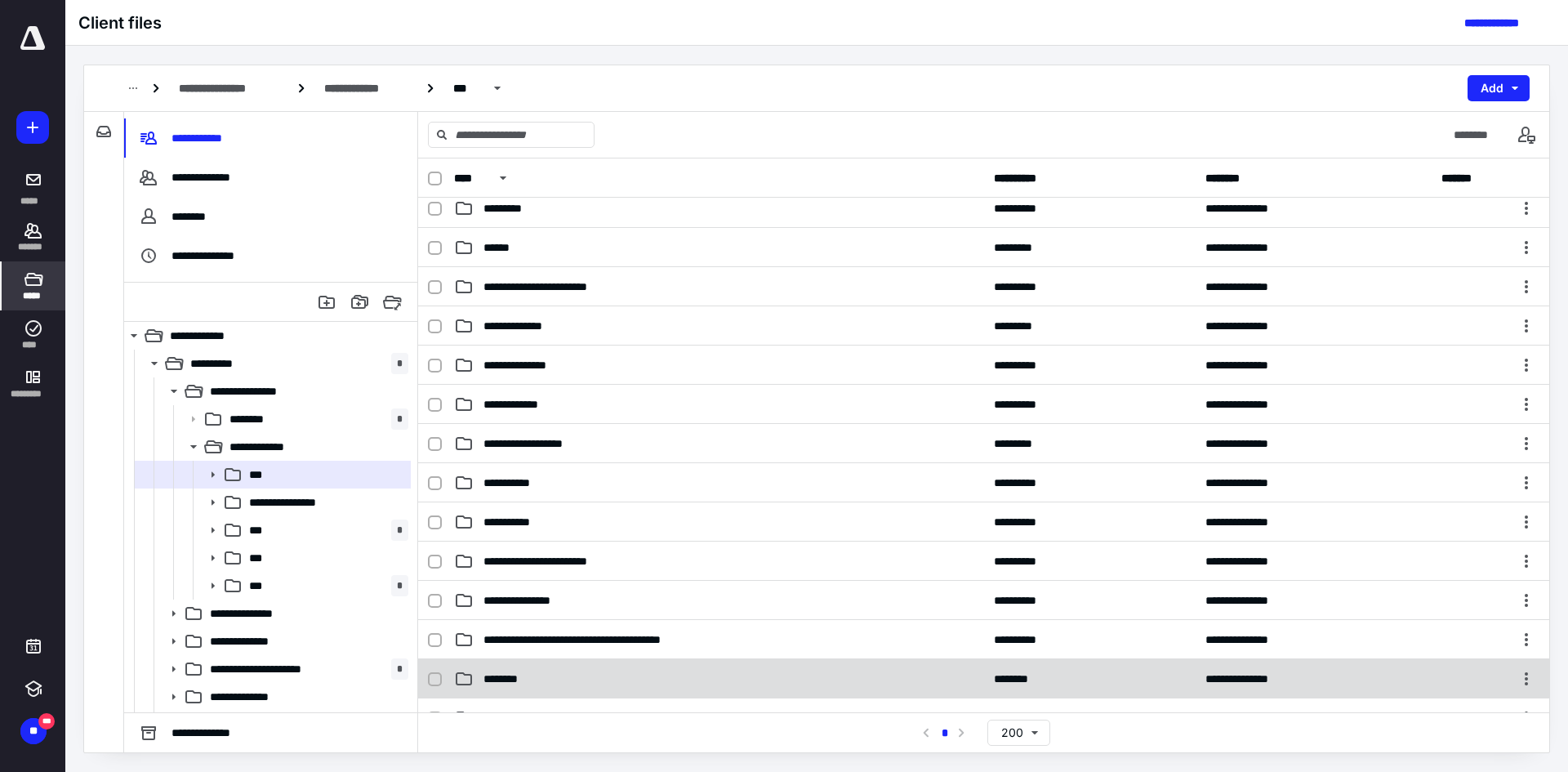 click on "********" at bounding box center [510, 679] 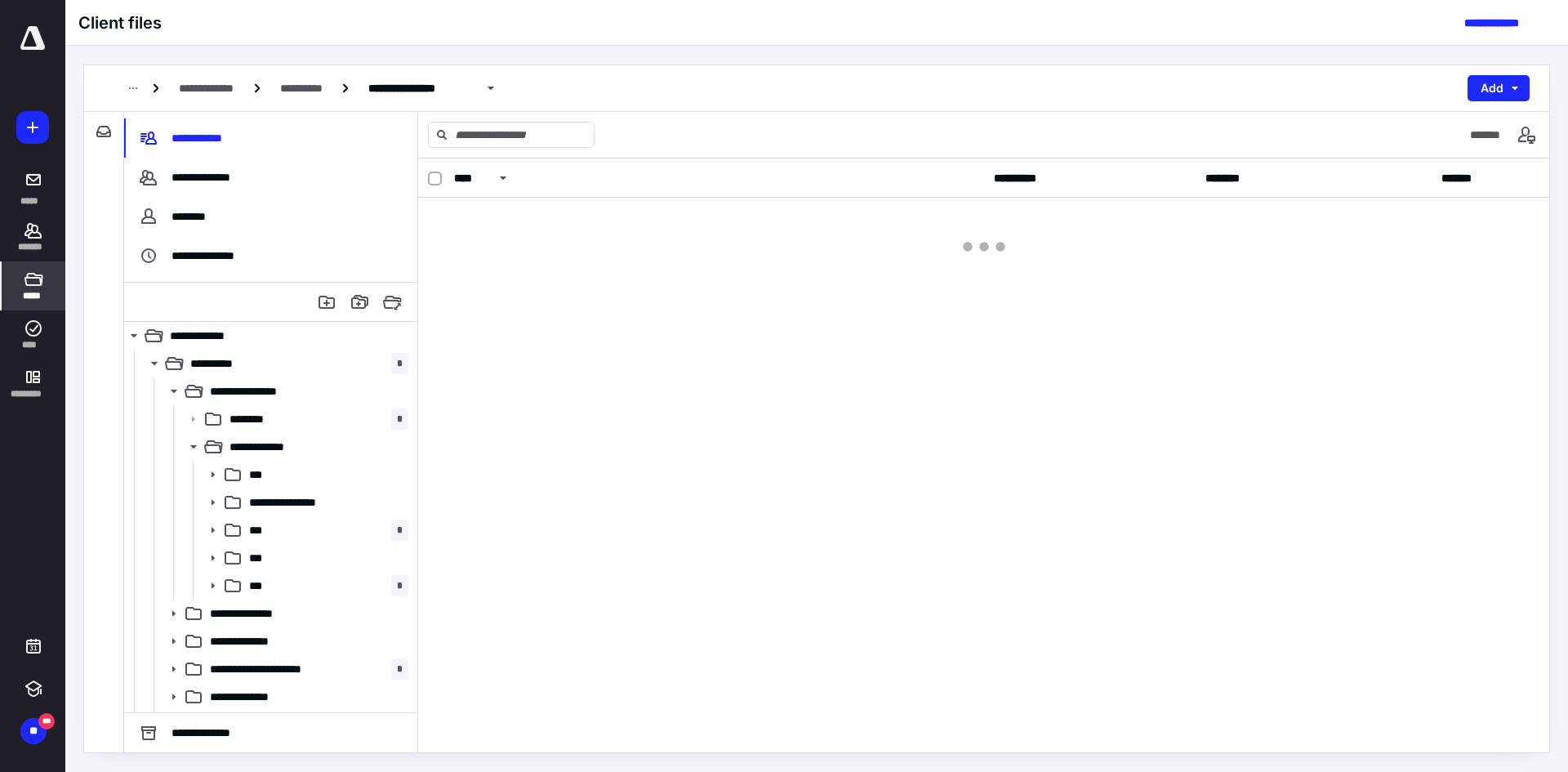 scroll, scrollTop: 0, scrollLeft: 0, axis: both 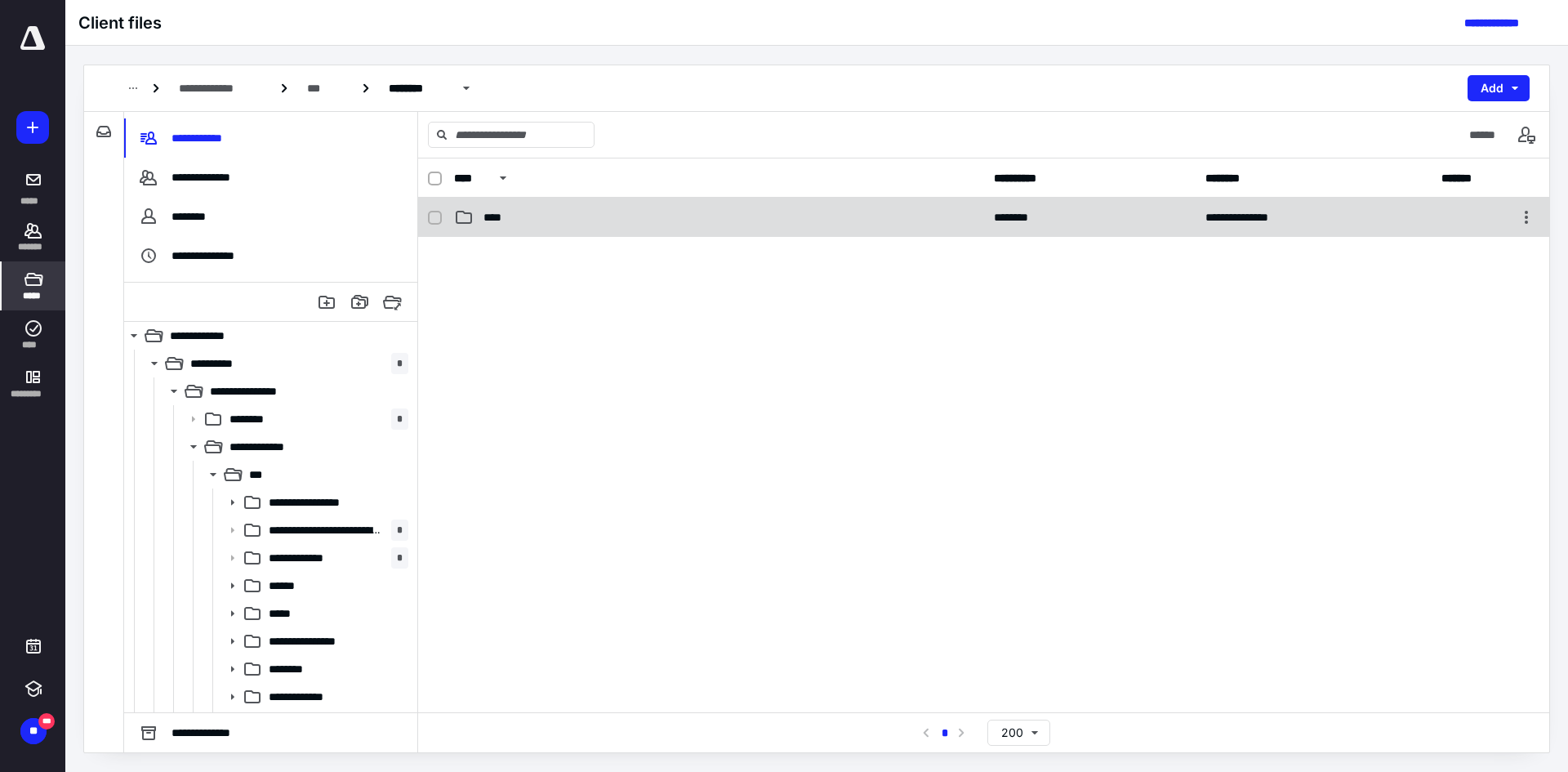 click on "****" at bounding box center [497, 217] 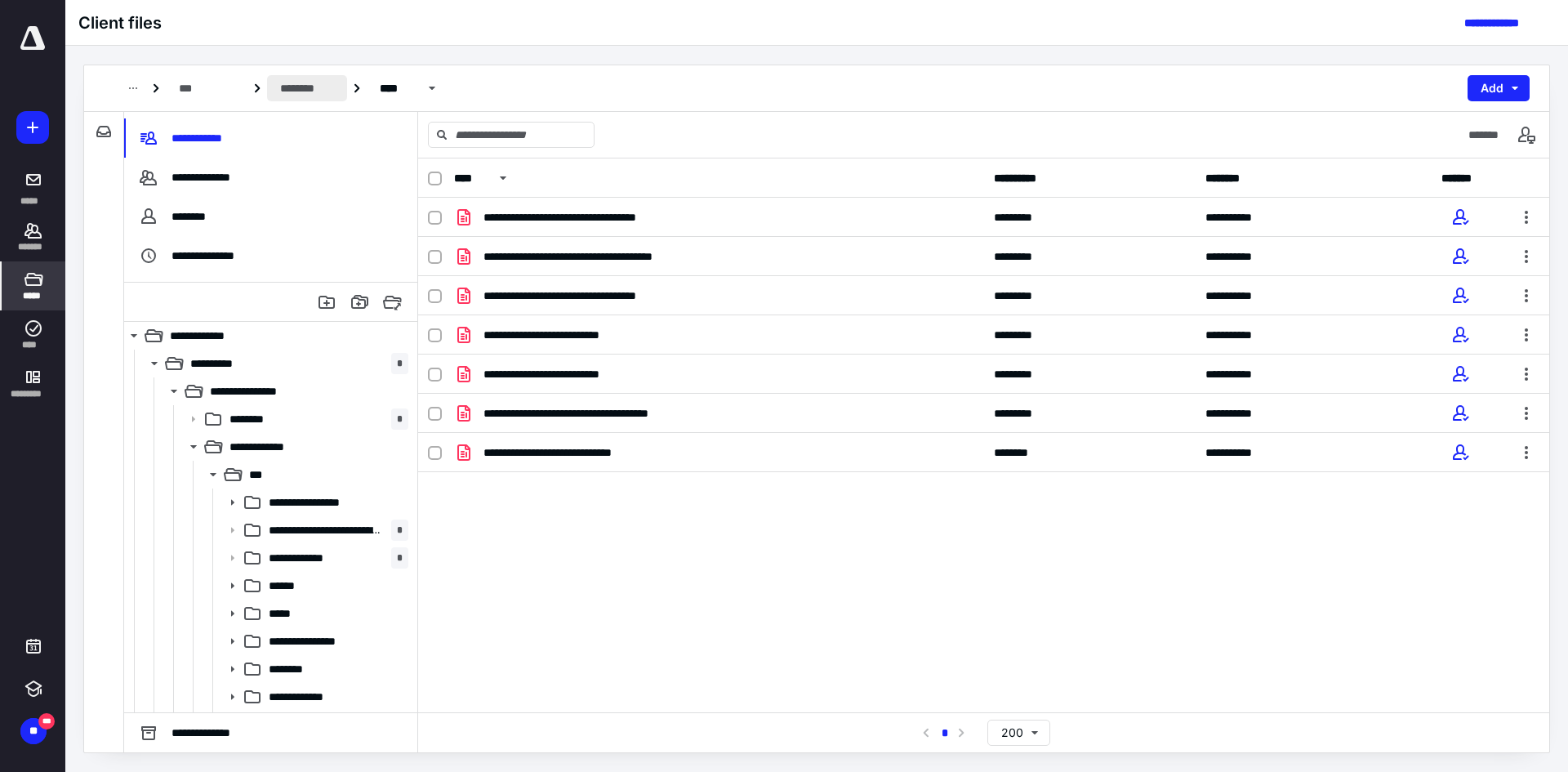 click on "********" at bounding box center (307, 88) 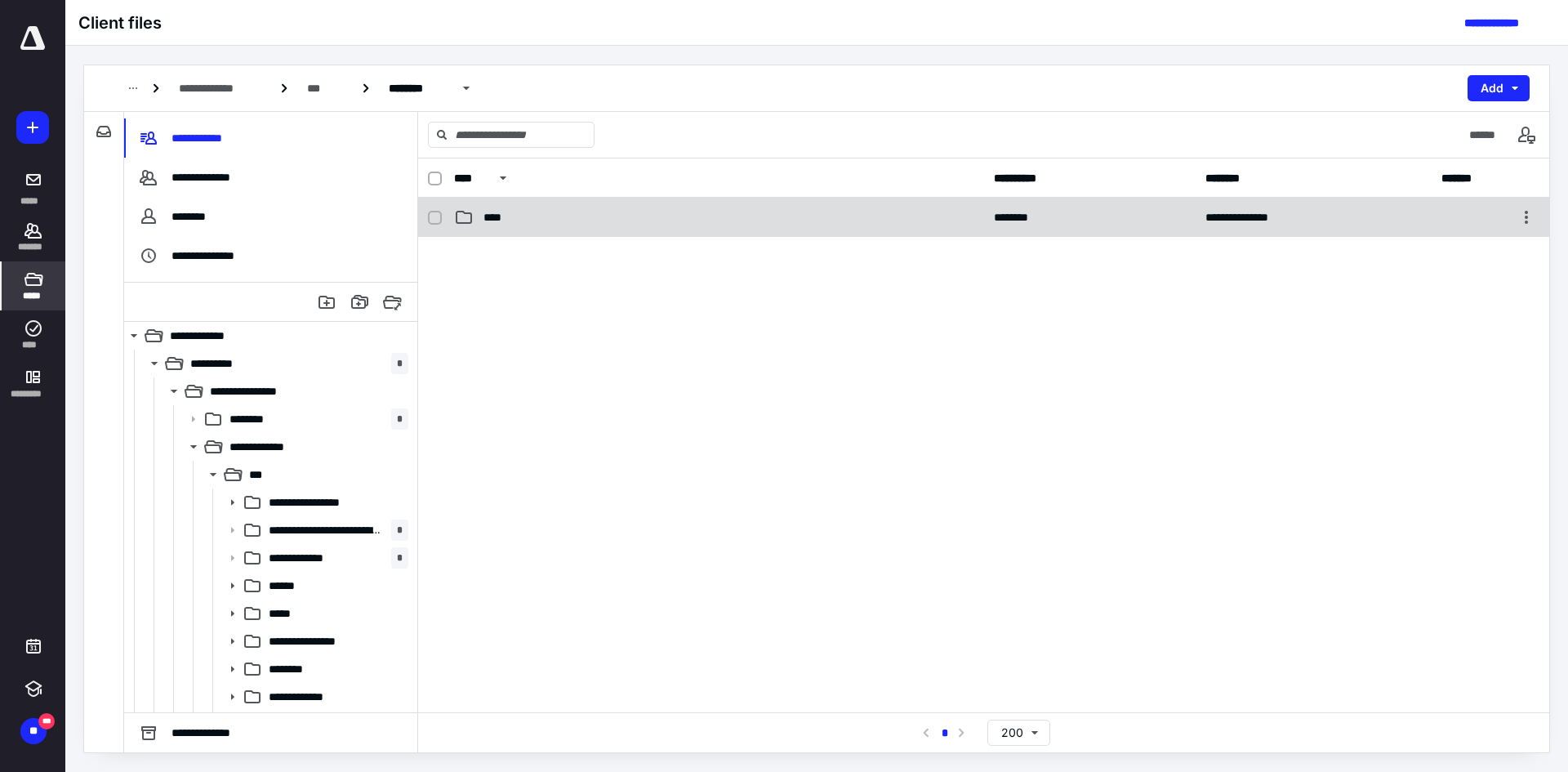click on "****" at bounding box center (497, 217) 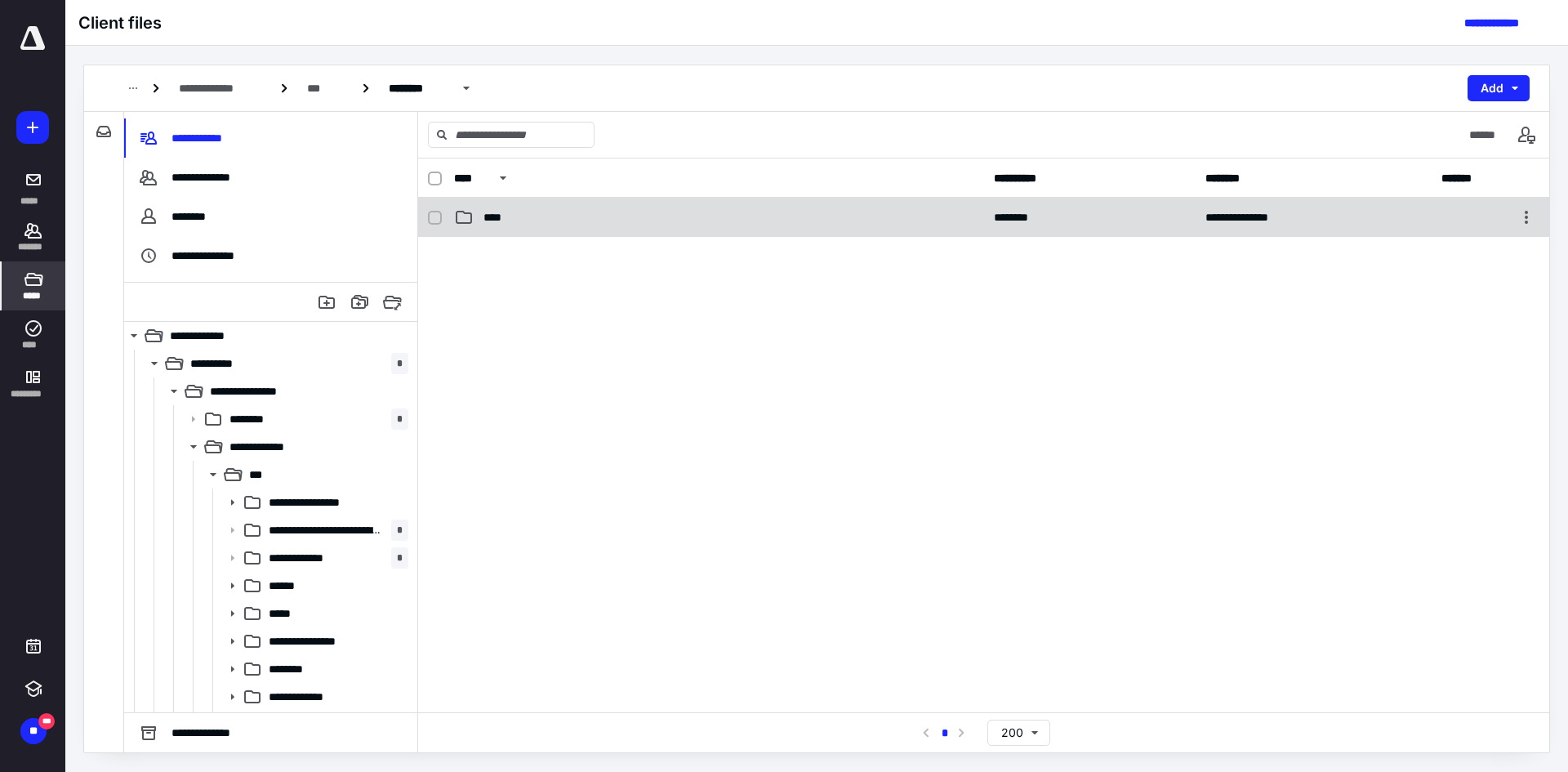 checkbox on "true" 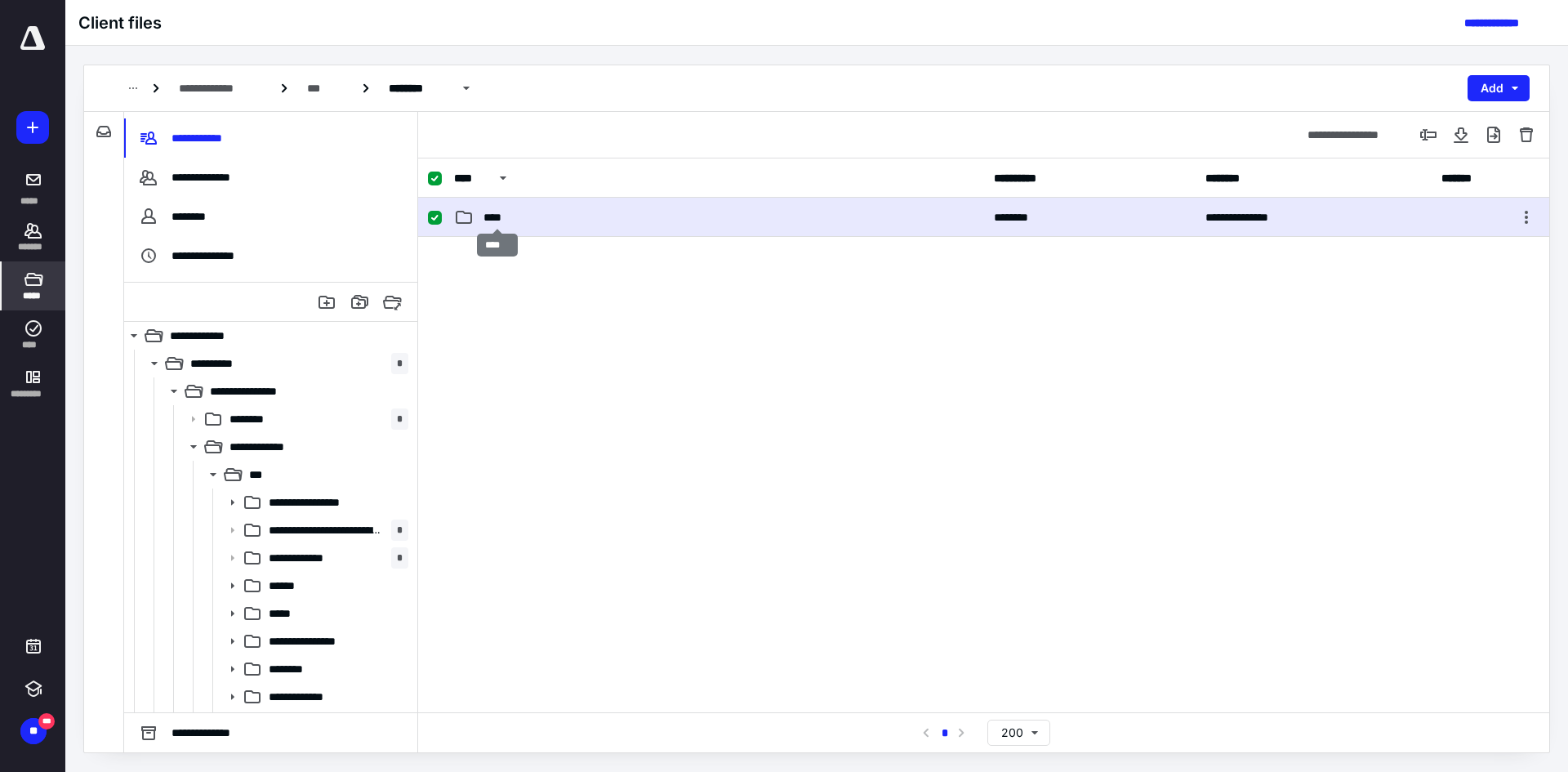 click on "****" at bounding box center [497, 217] 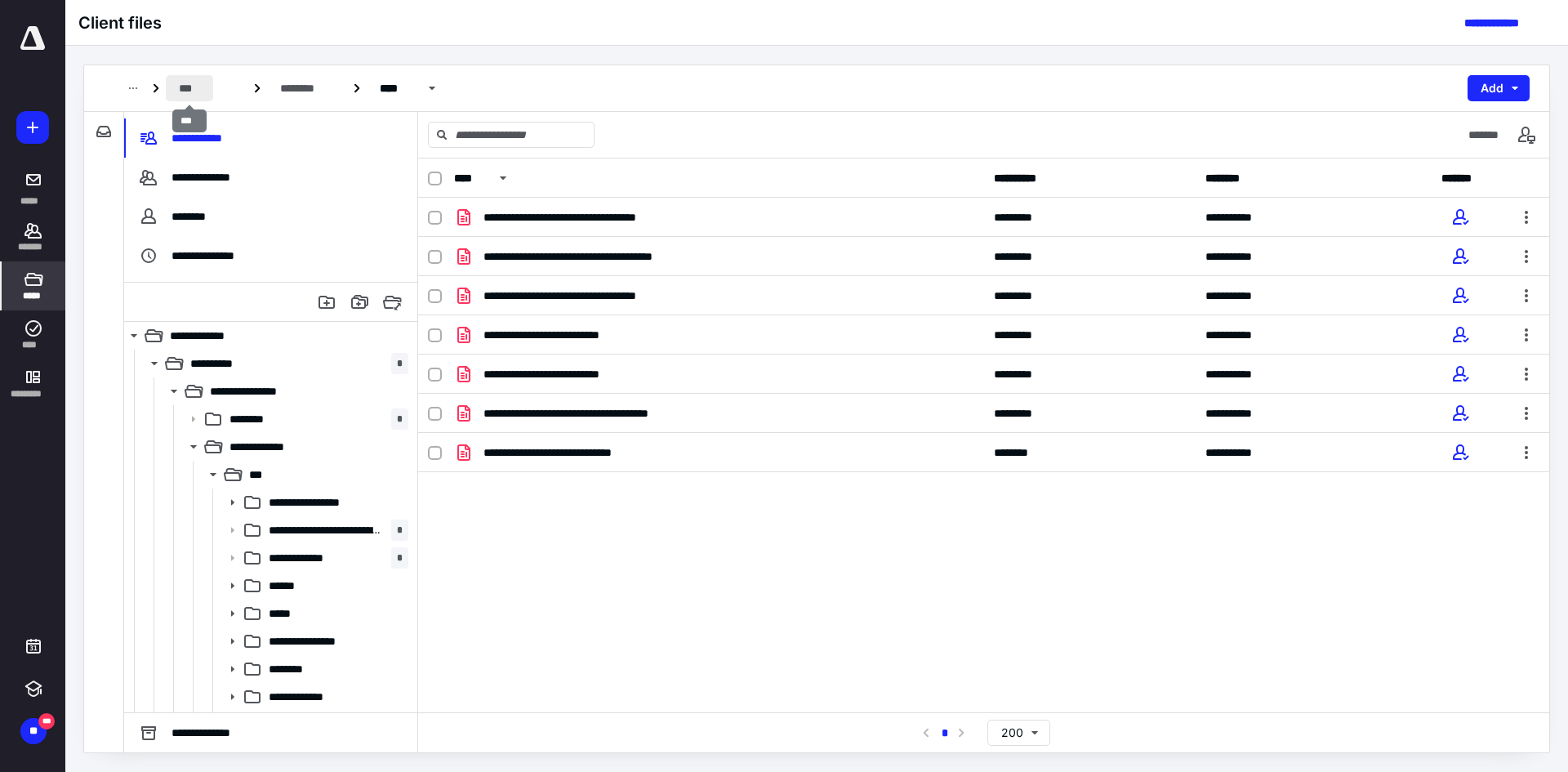 click on "***" at bounding box center [189, 88] 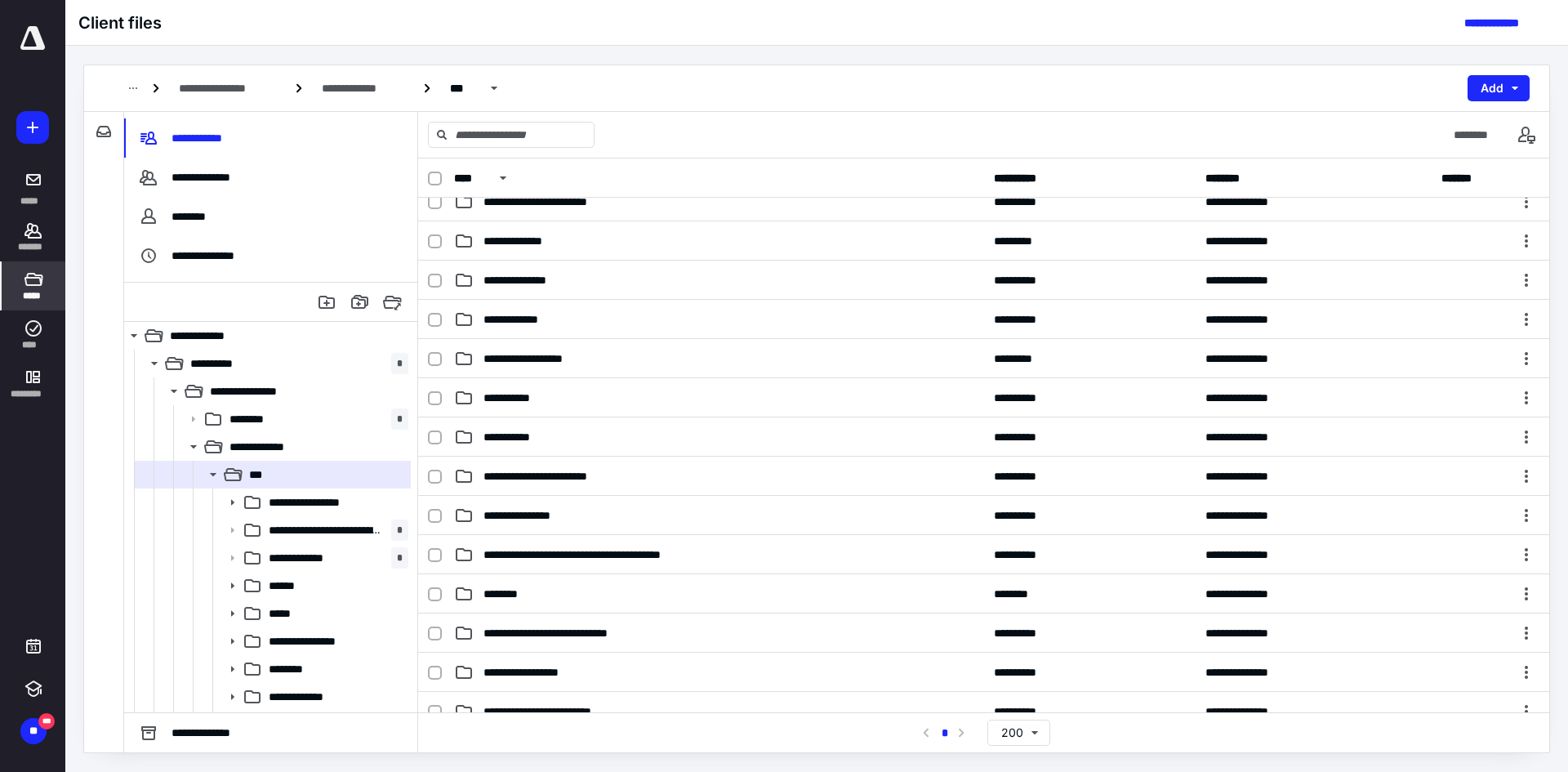 scroll, scrollTop: 565, scrollLeft: 0, axis: vertical 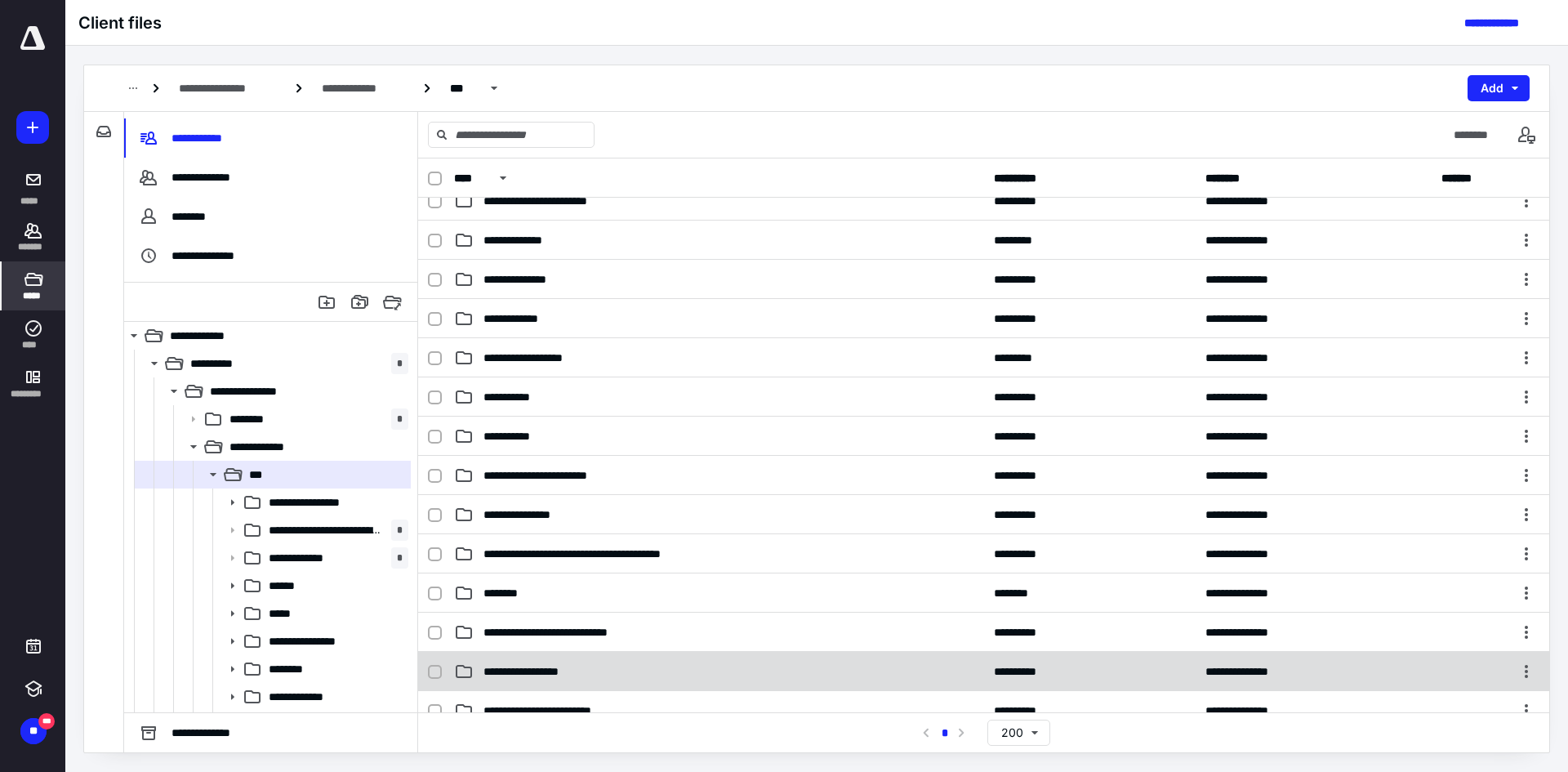 click on "**********" at bounding box center (532, 672) 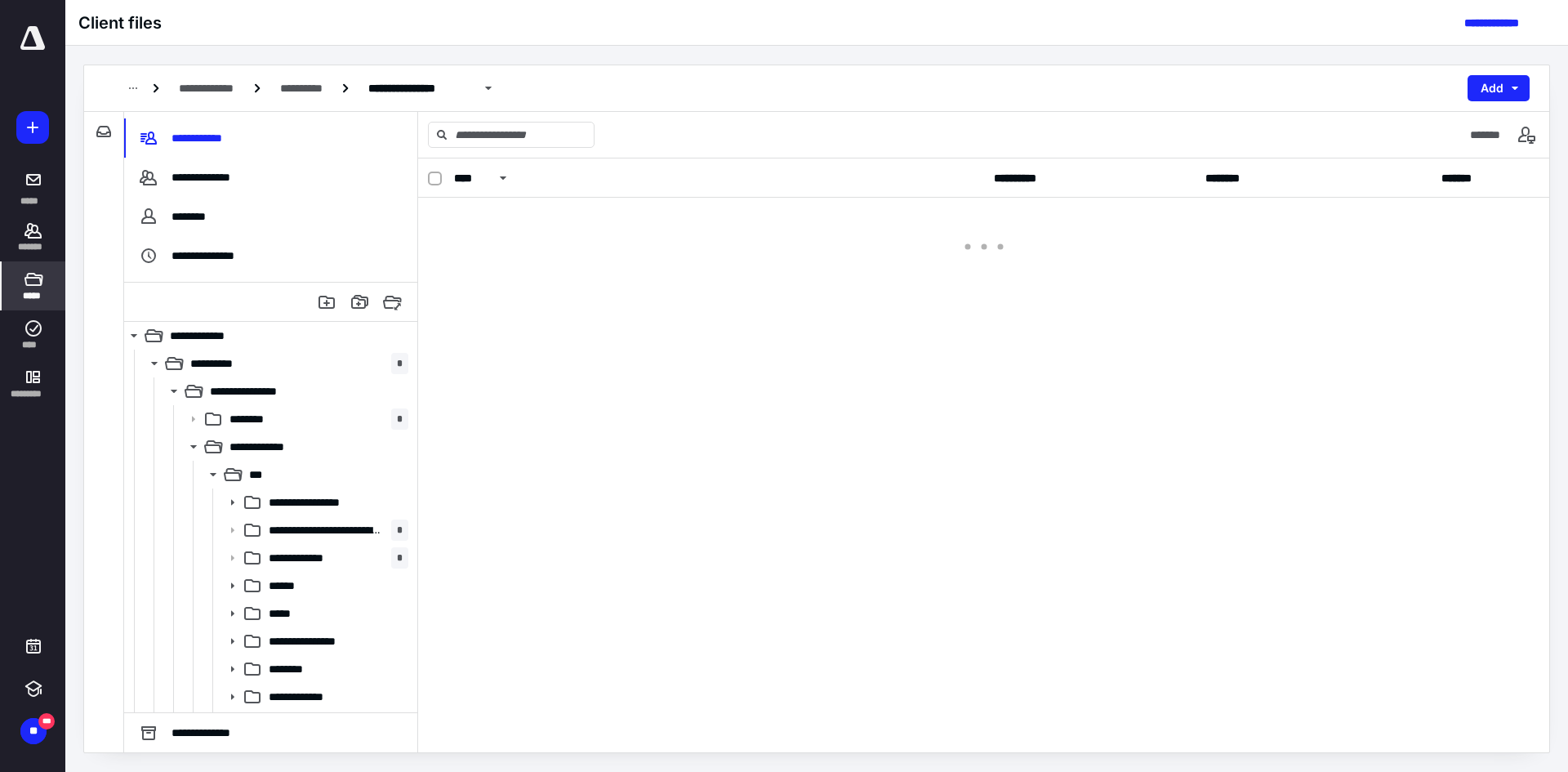 scroll, scrollTop: 0, scrollLeft: 0, axis: both 